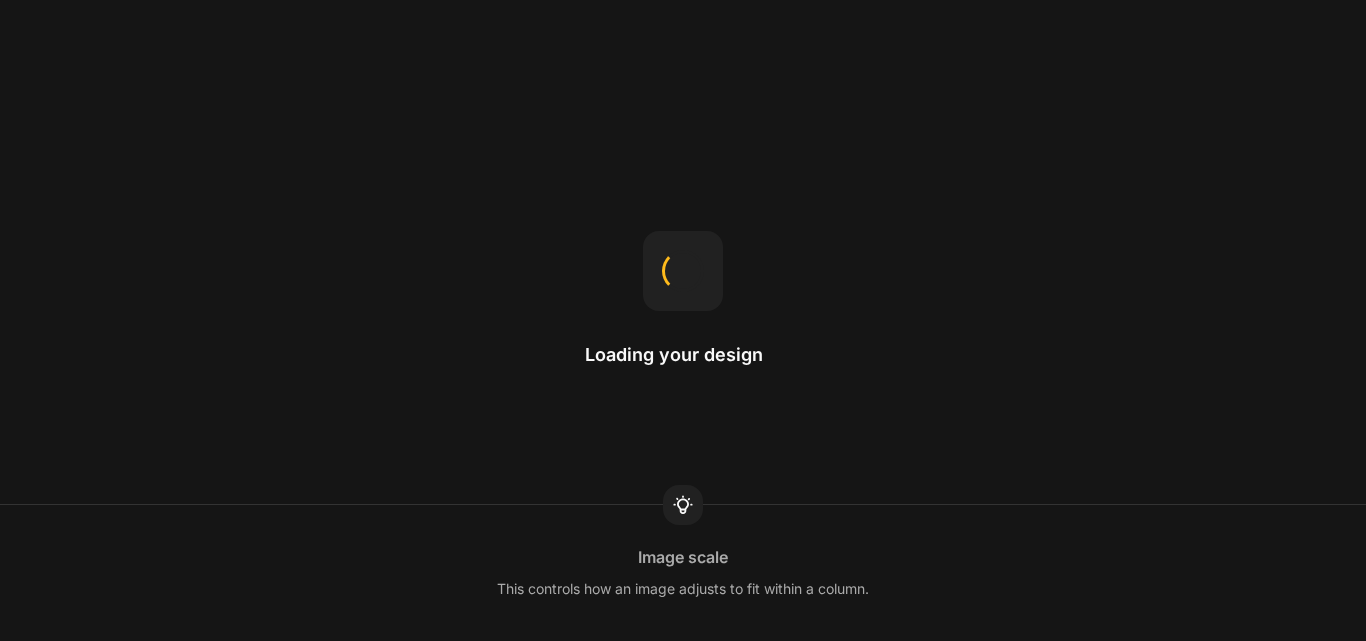 scroll, scrollTop: 0, scrollLeft: 0, axis: both 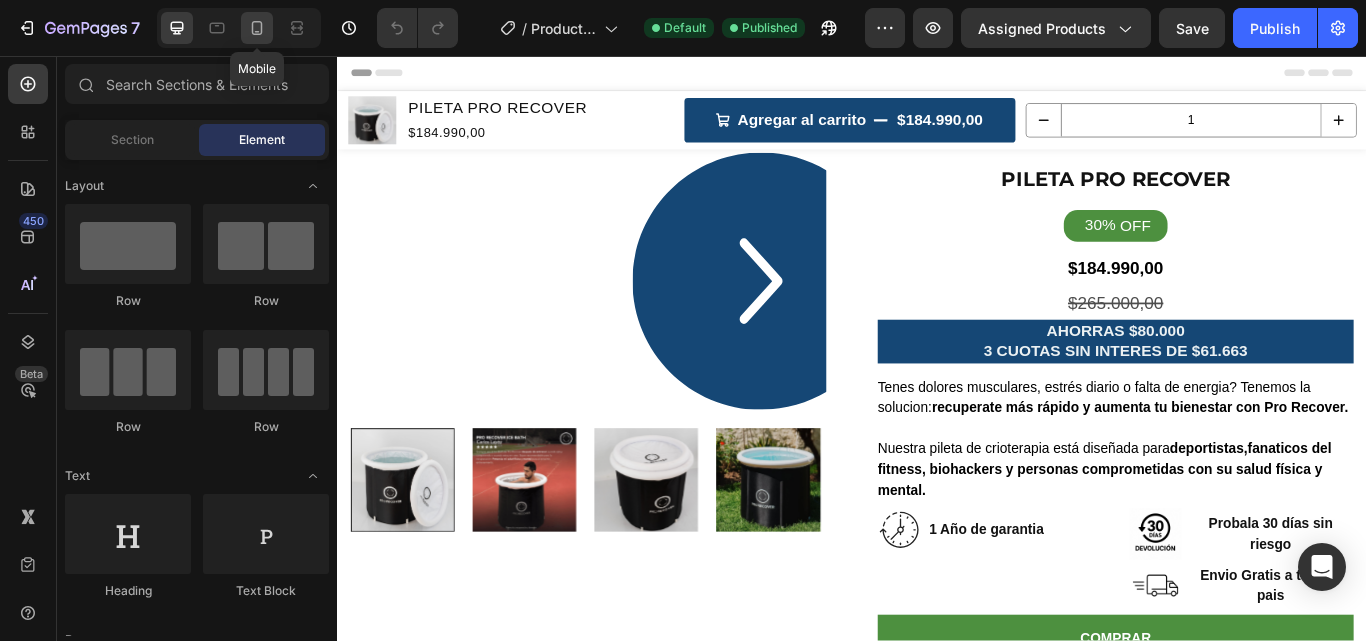 click 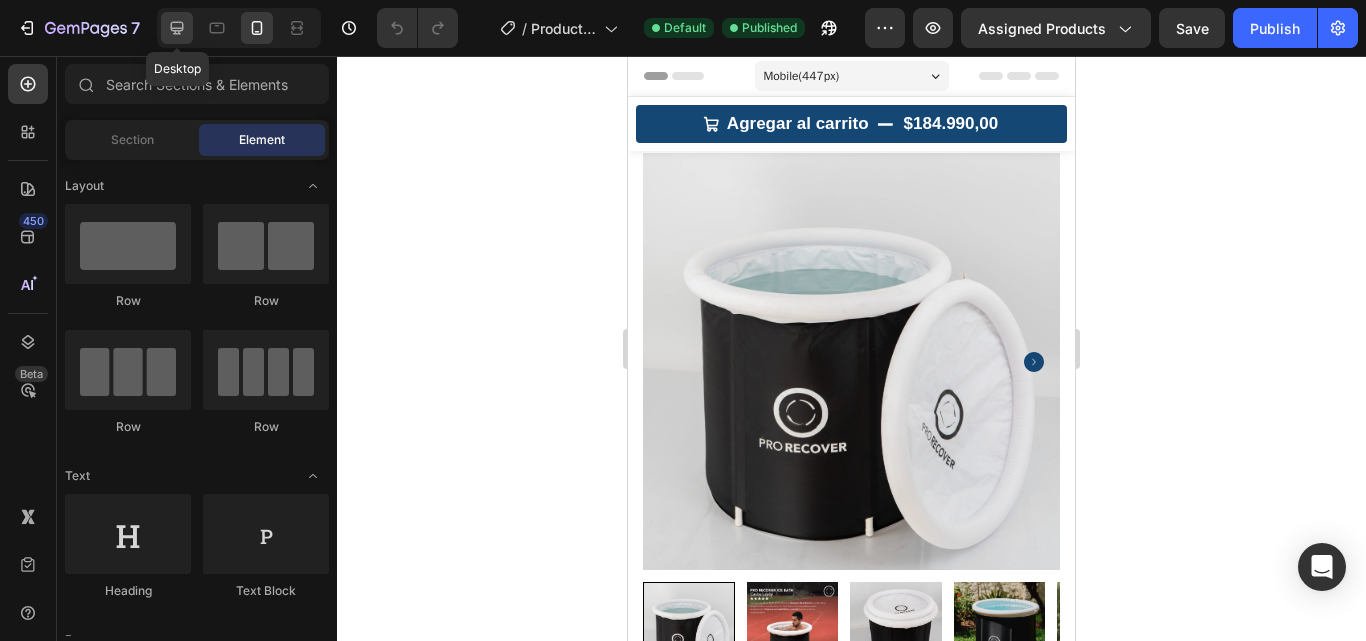 click 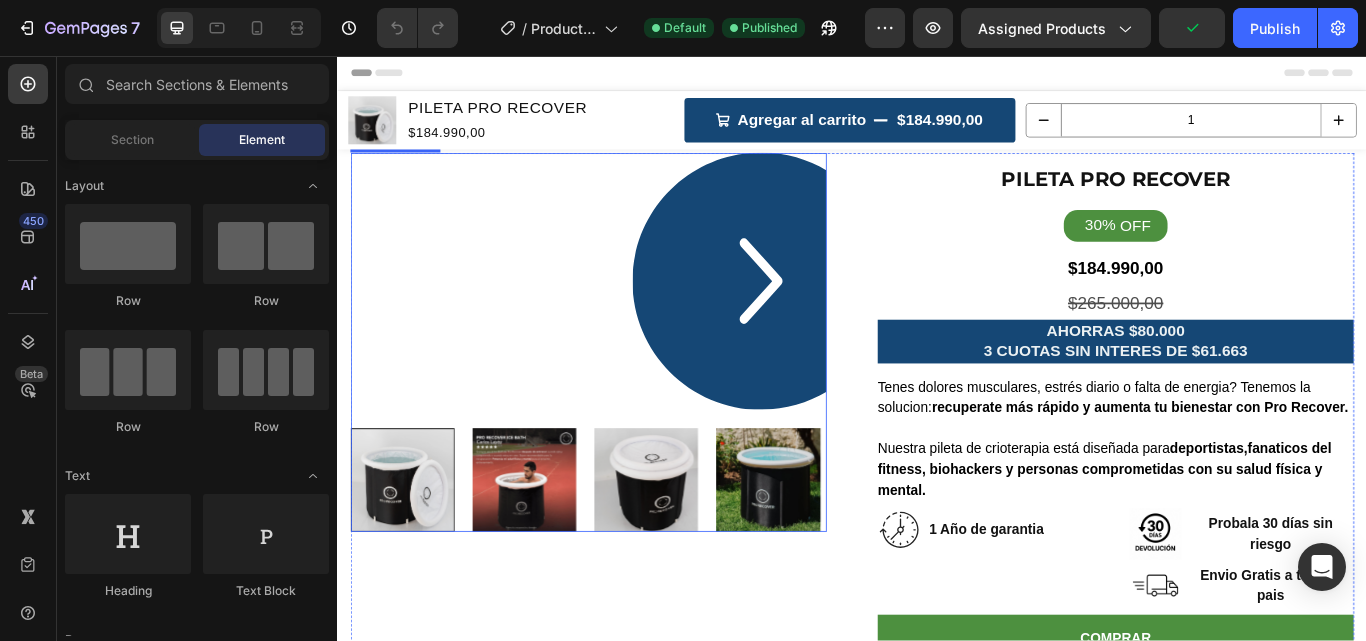 click at bounding box center [629, 319] 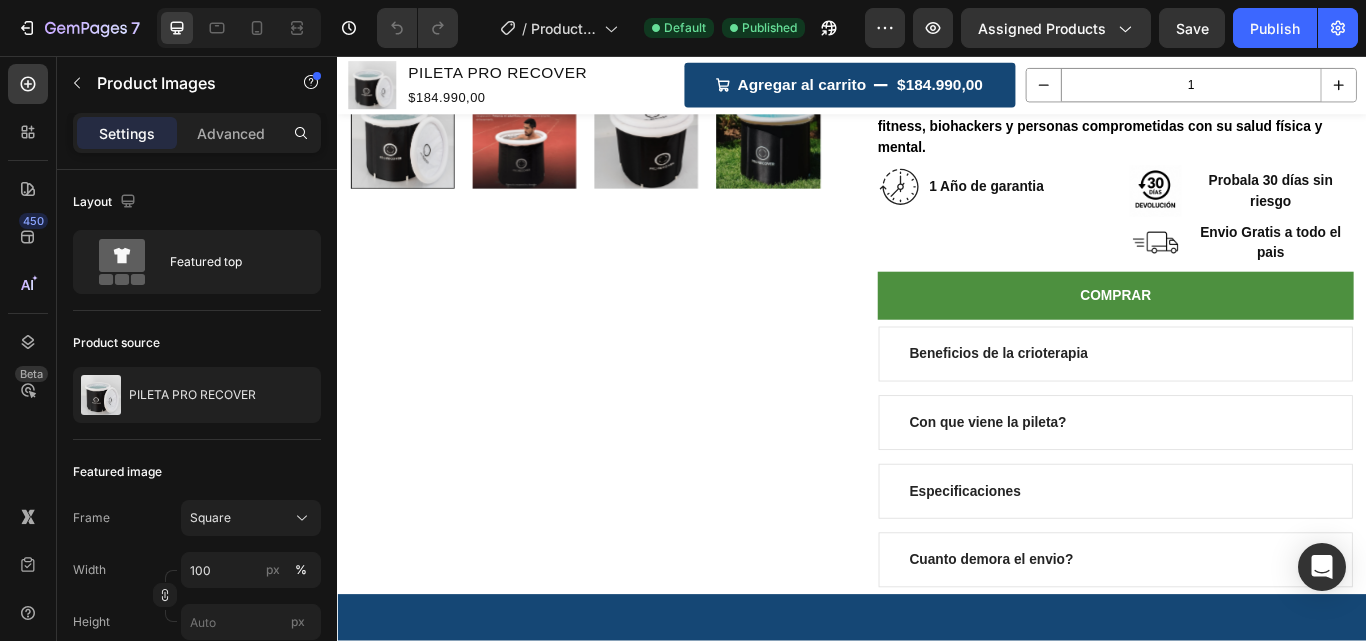 scroll, scrollTop: 0, scrollLeft: 0, axis: both 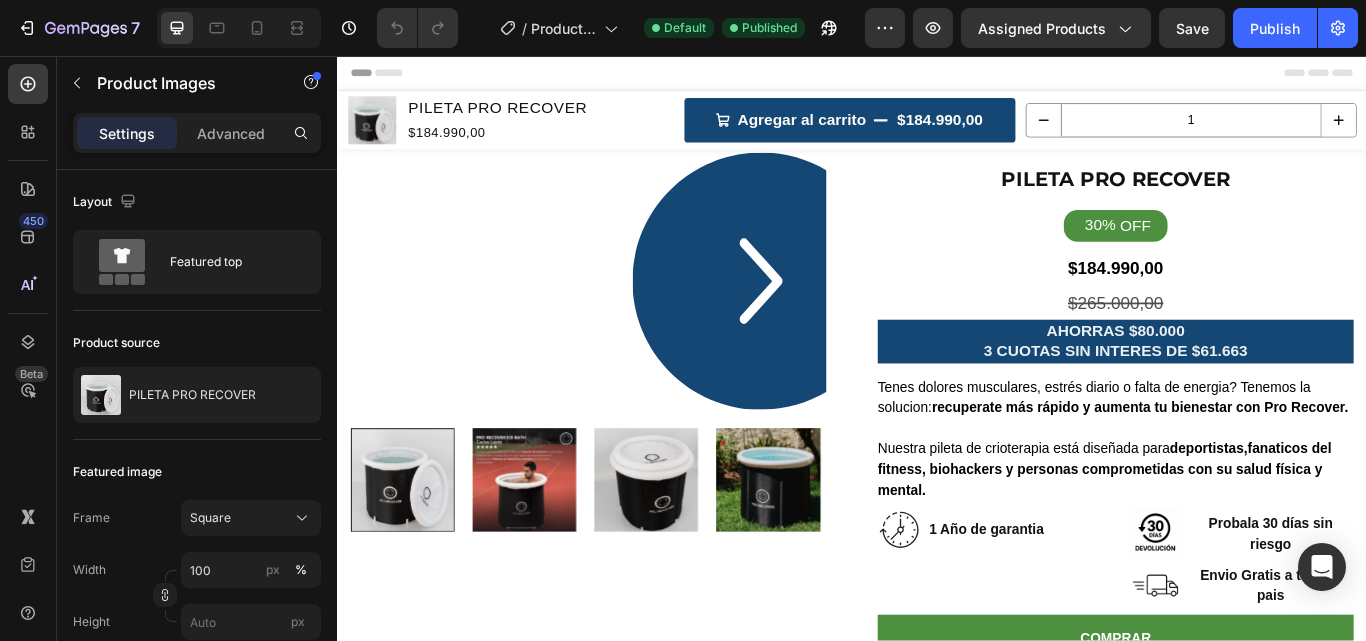 click at bounding box center (629, 319) 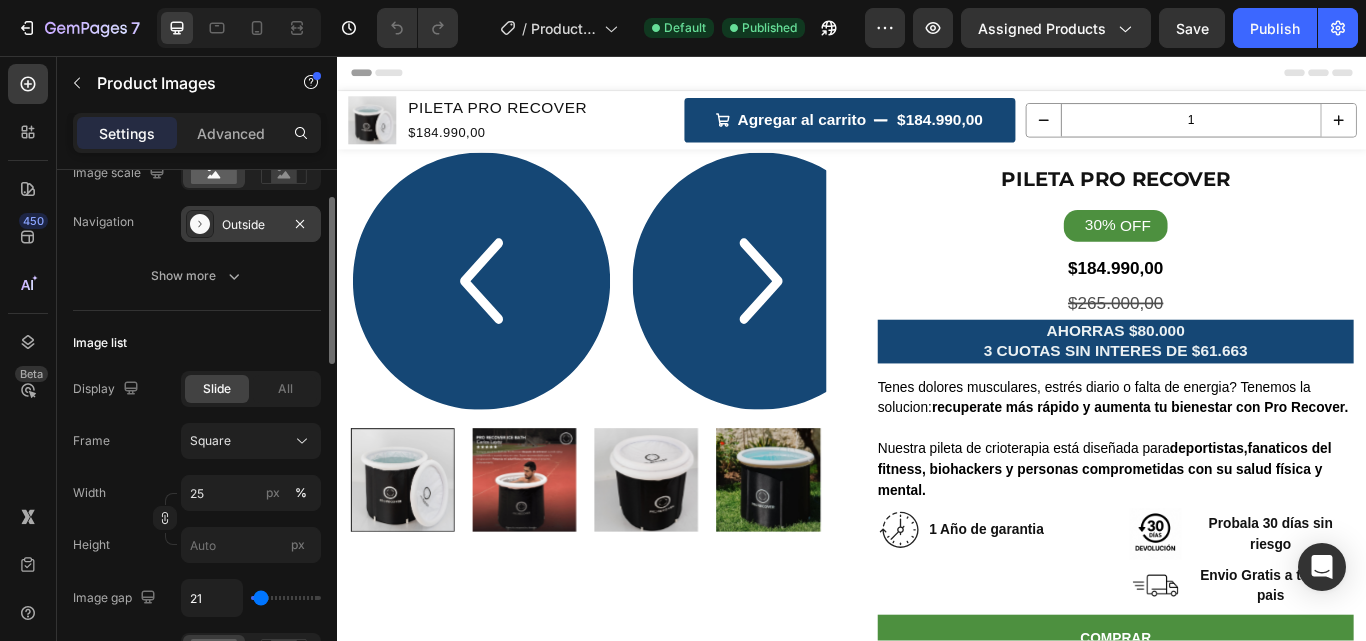 scroll, scrollTop: 400, scrollLeft: 0, axis: vertical 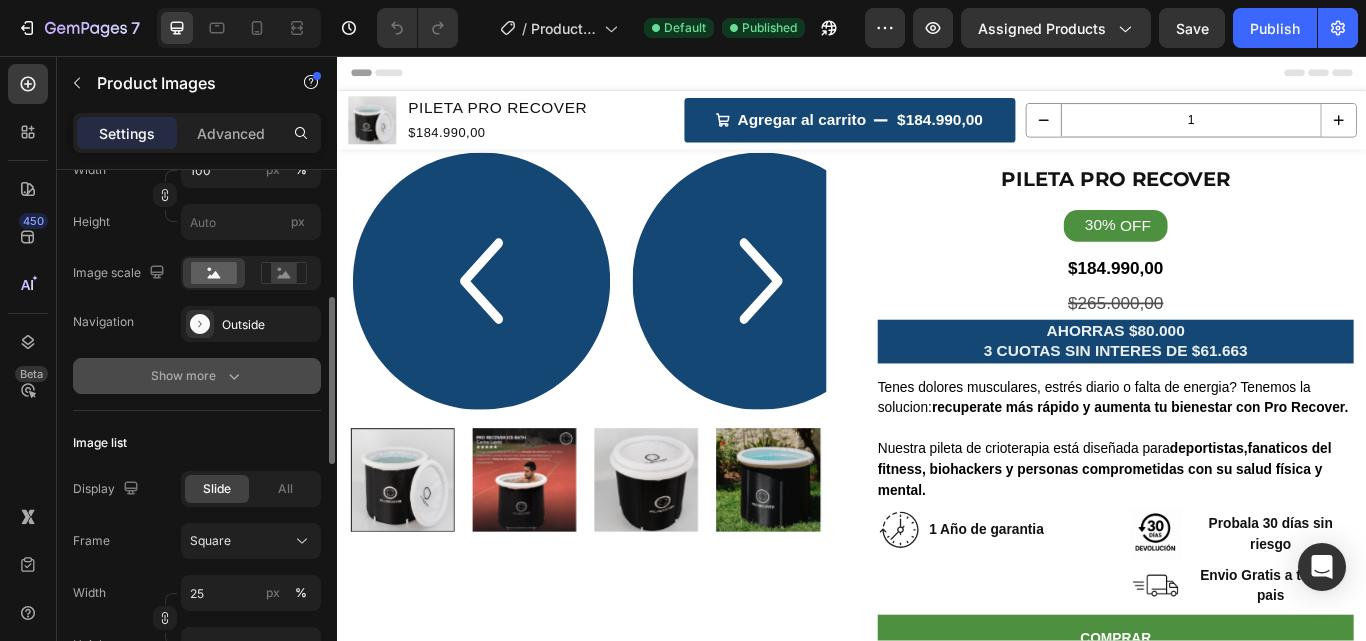 click 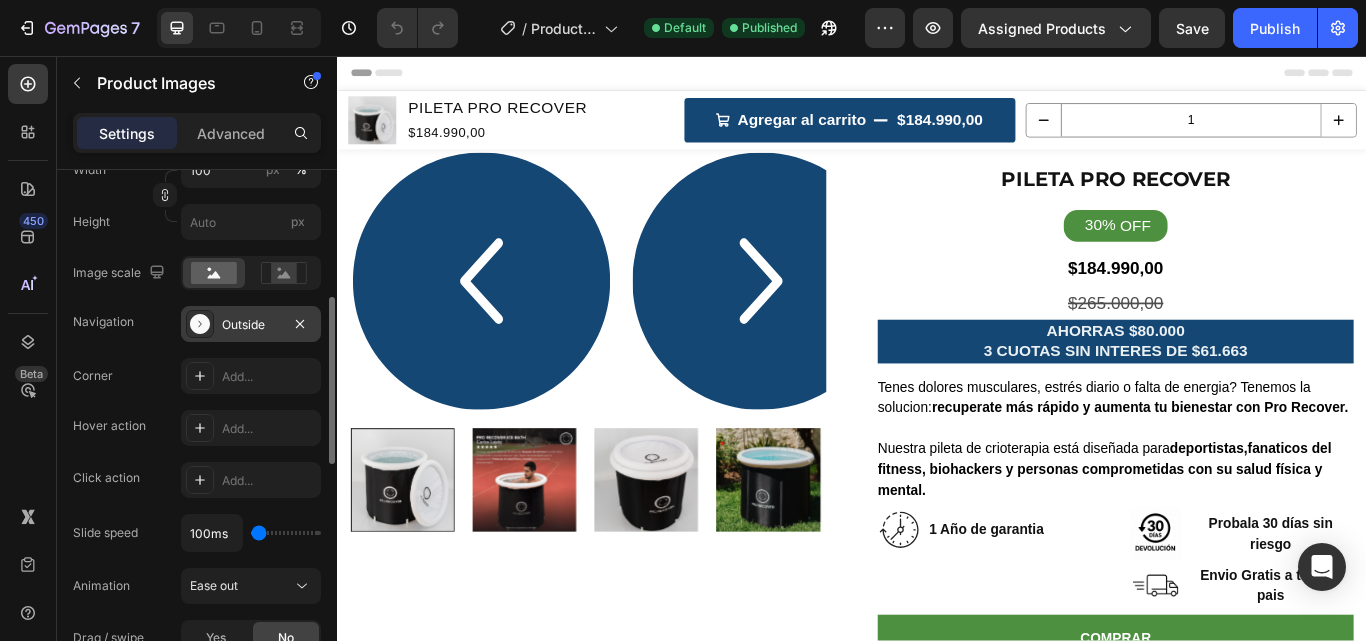 click on "Outside" at bounding box center (251, 325) 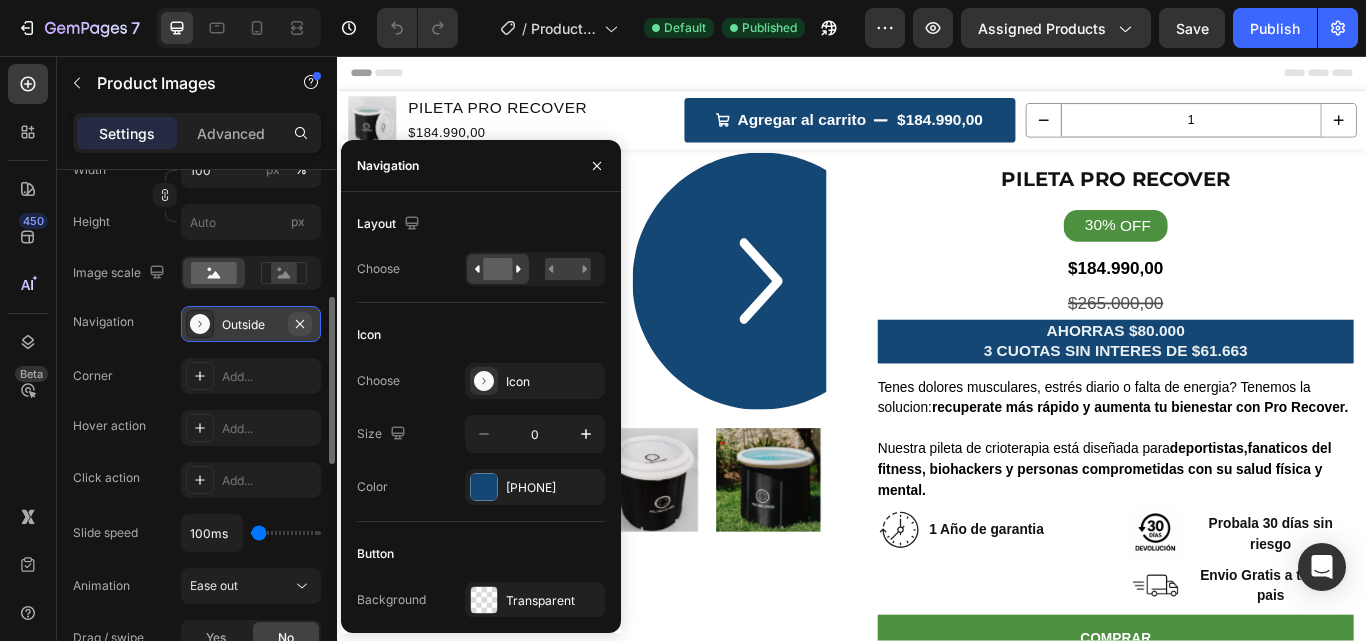 click 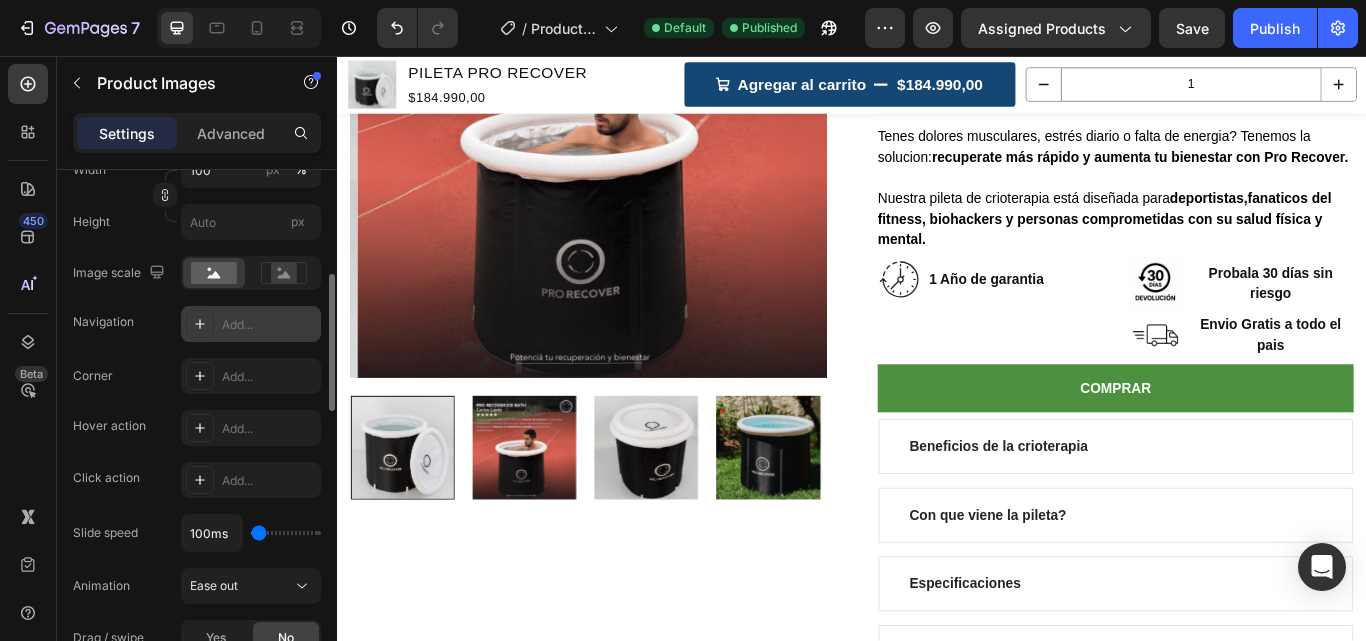 scroll, scrollTop: 300, scrollLeft: 0, axis: vertical 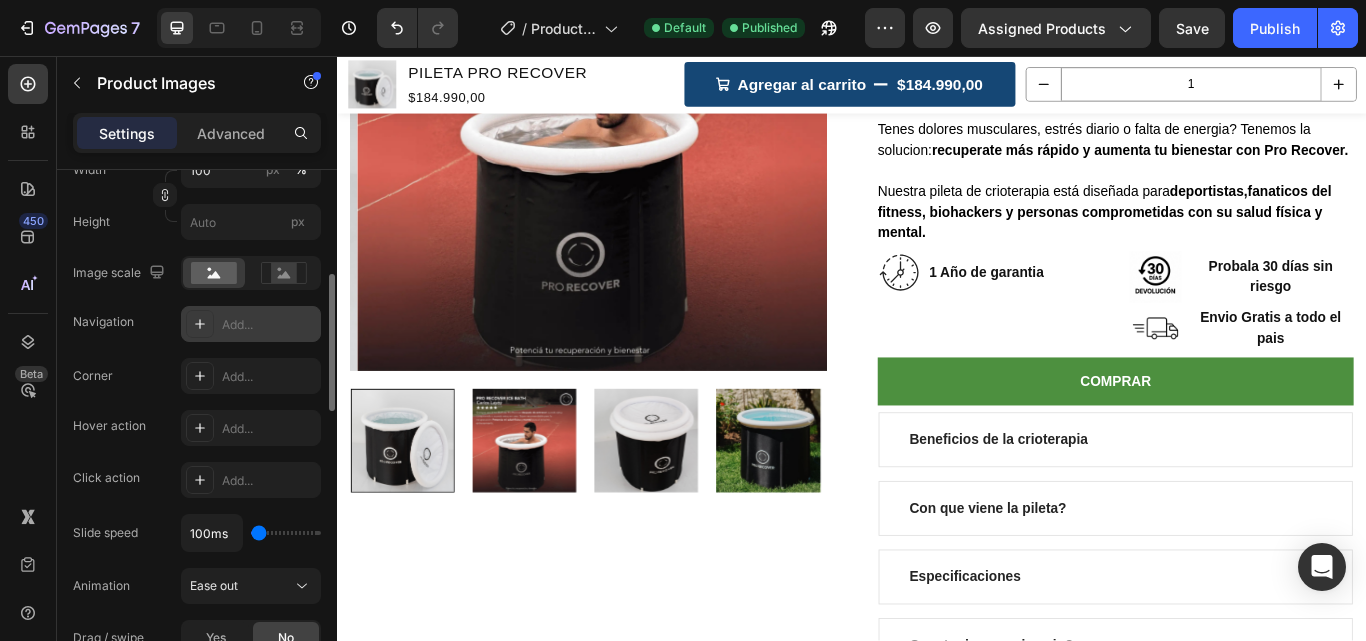 click at bounding box center (412, 505) 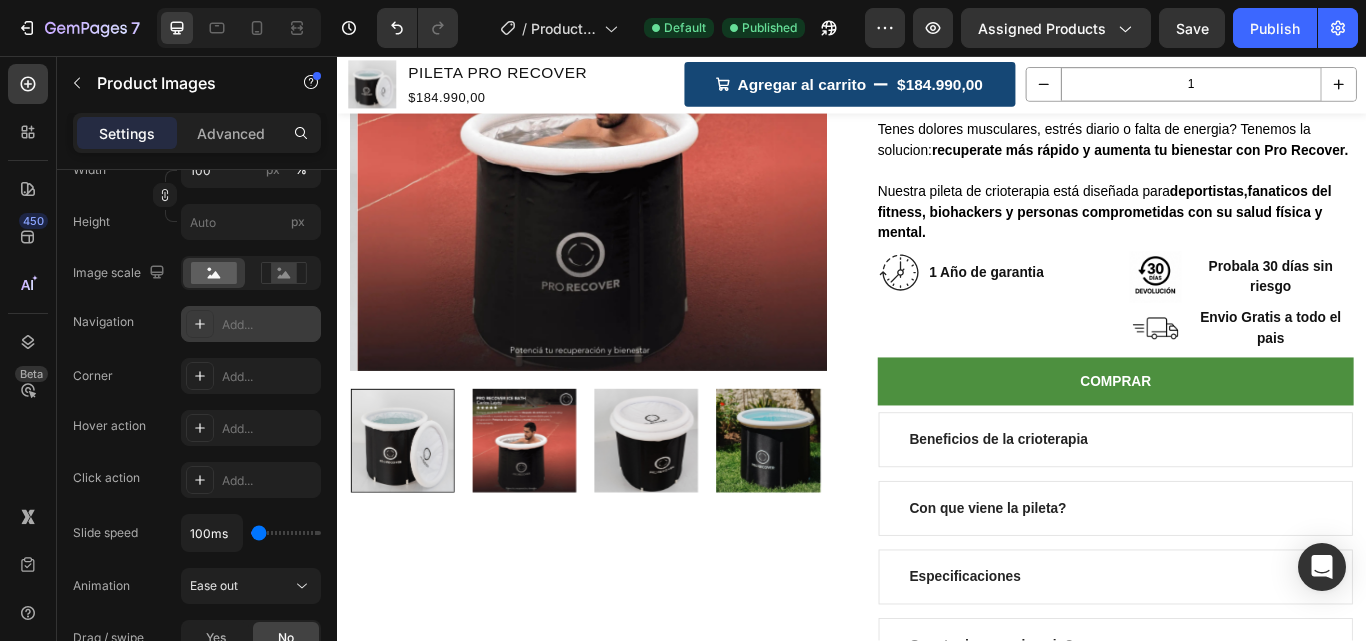 scroll, scrollTop: 200, scrollLeft: 0, axis: vertical 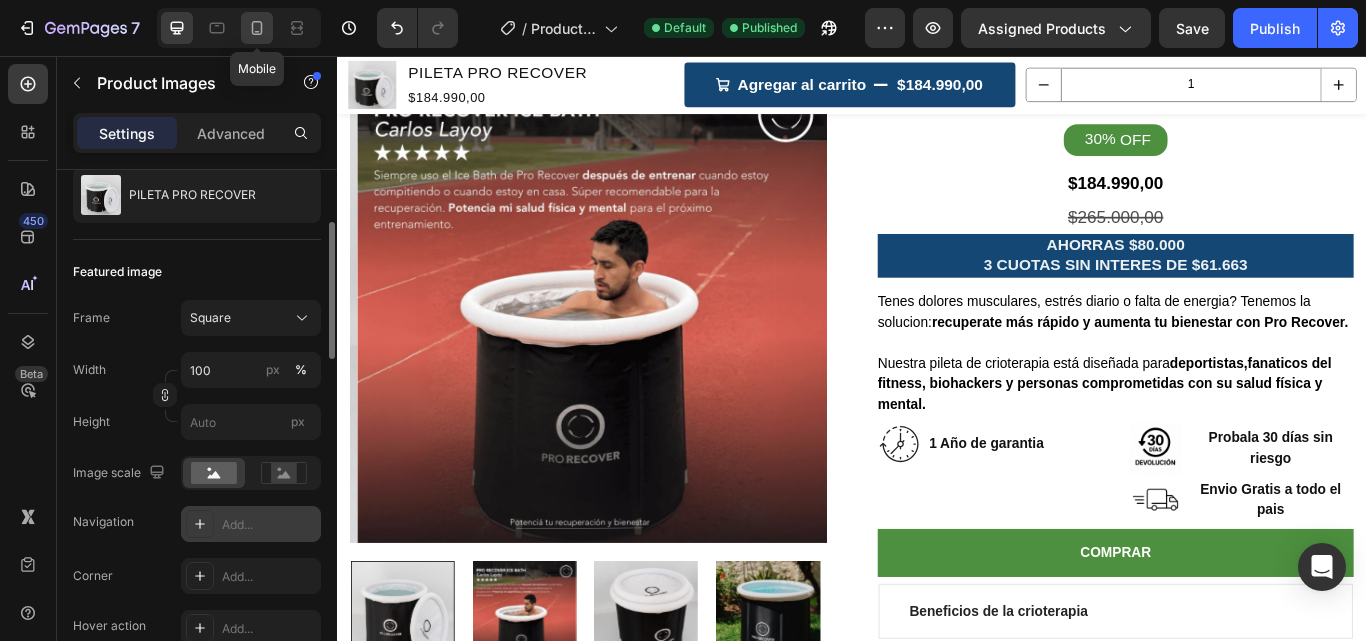 click 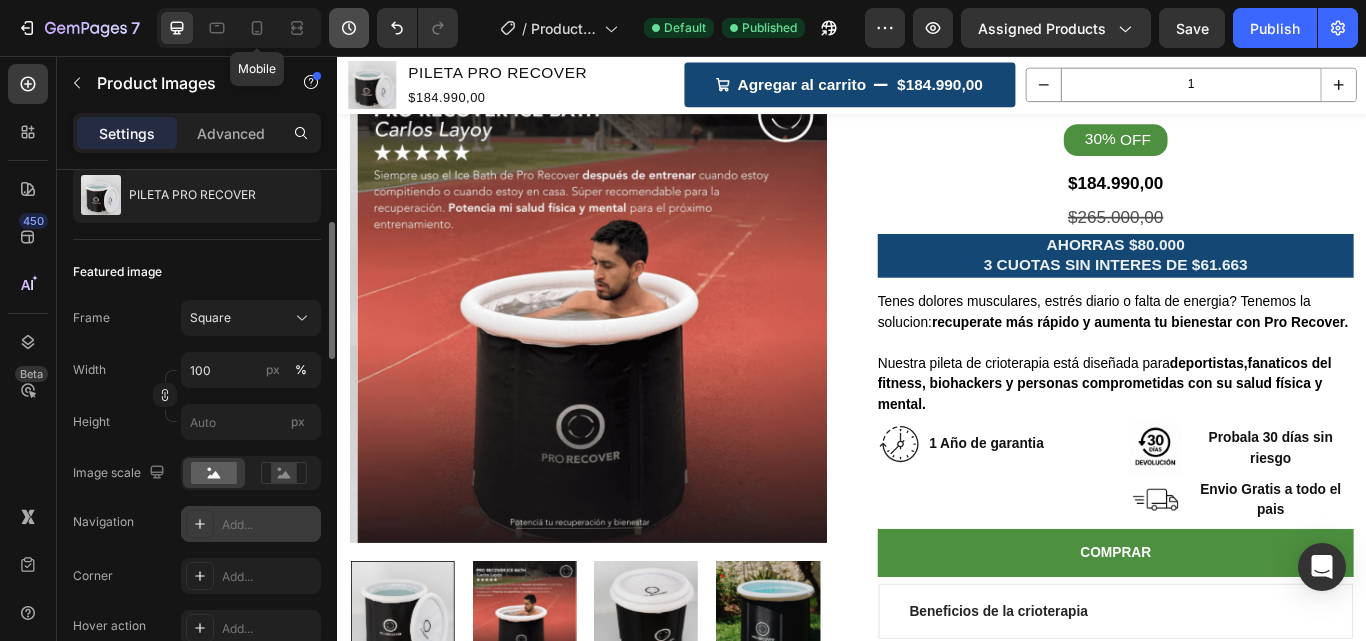 type on "12" 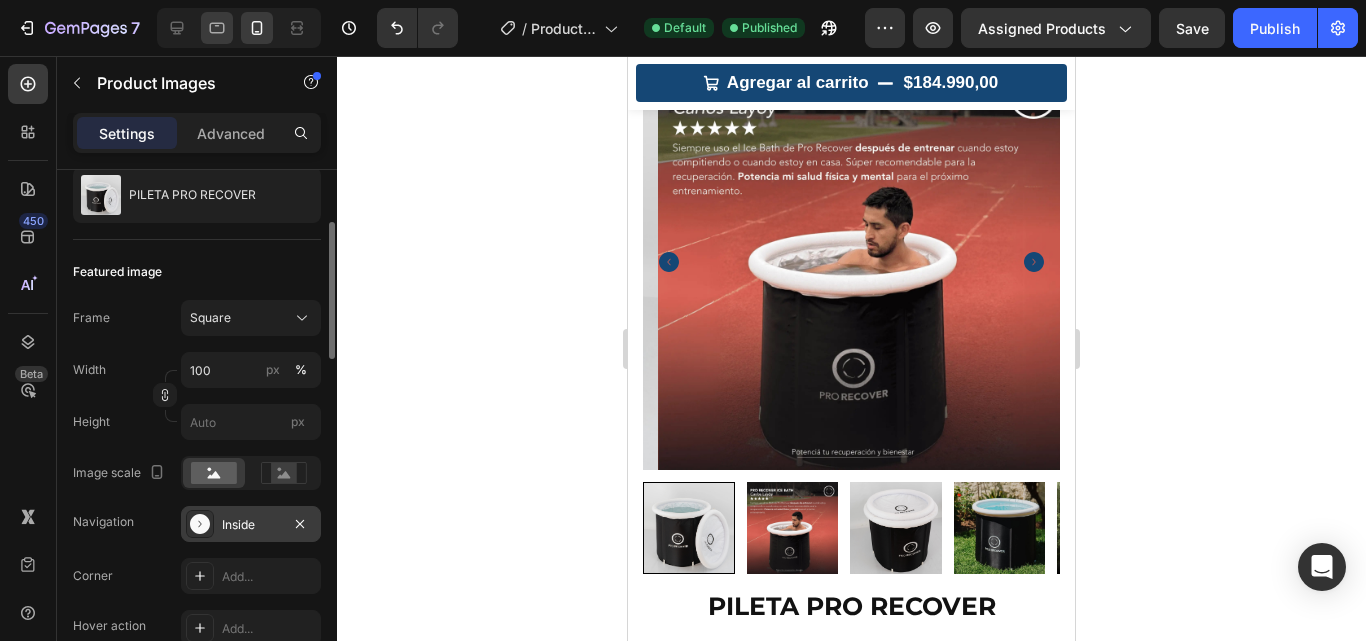 scroll, scrollTop: 27, scrollLeft: 0, axis: vertical 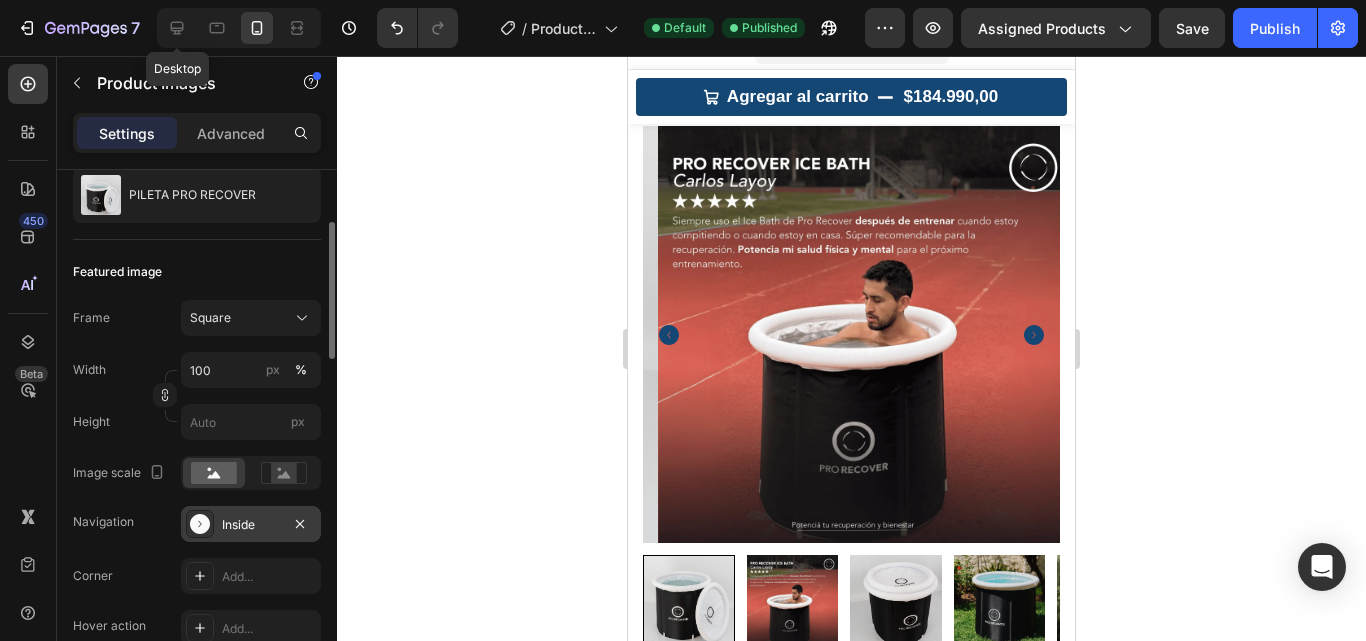 drag, startPoint x: 180, startPoint y: 27, endPoint x: 720, endPoint y: 27, distance: 540 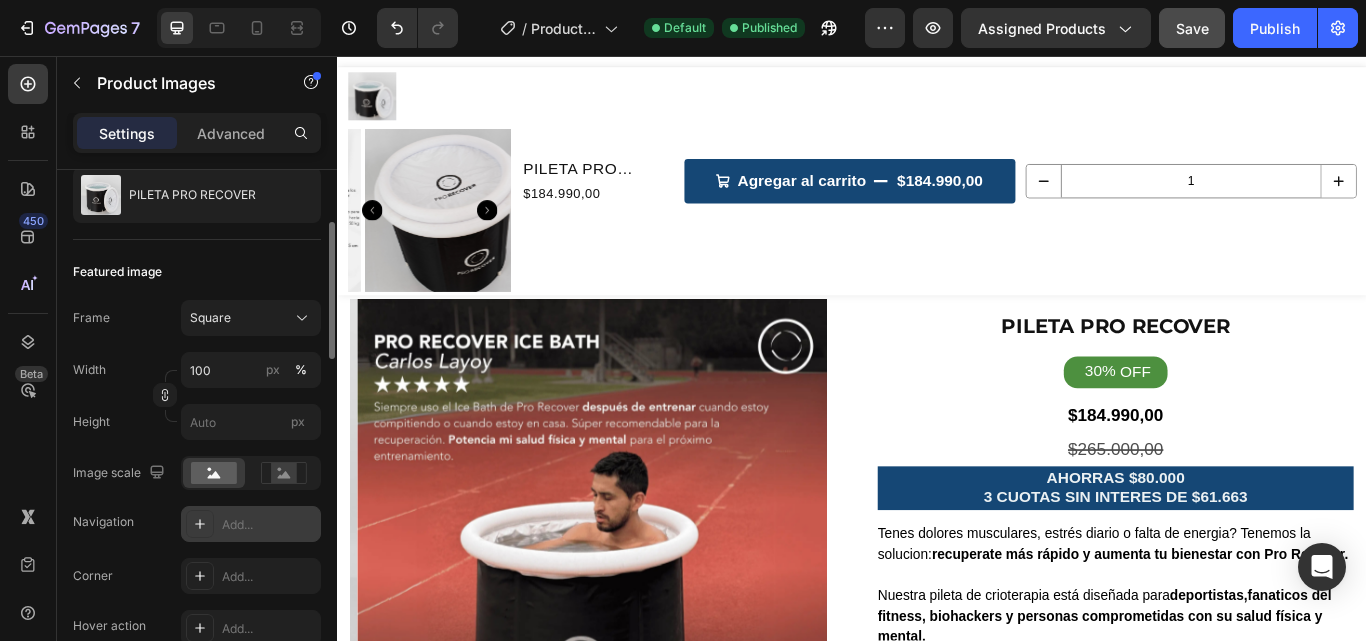 click on "Save" at bounding box center [1192, 28] 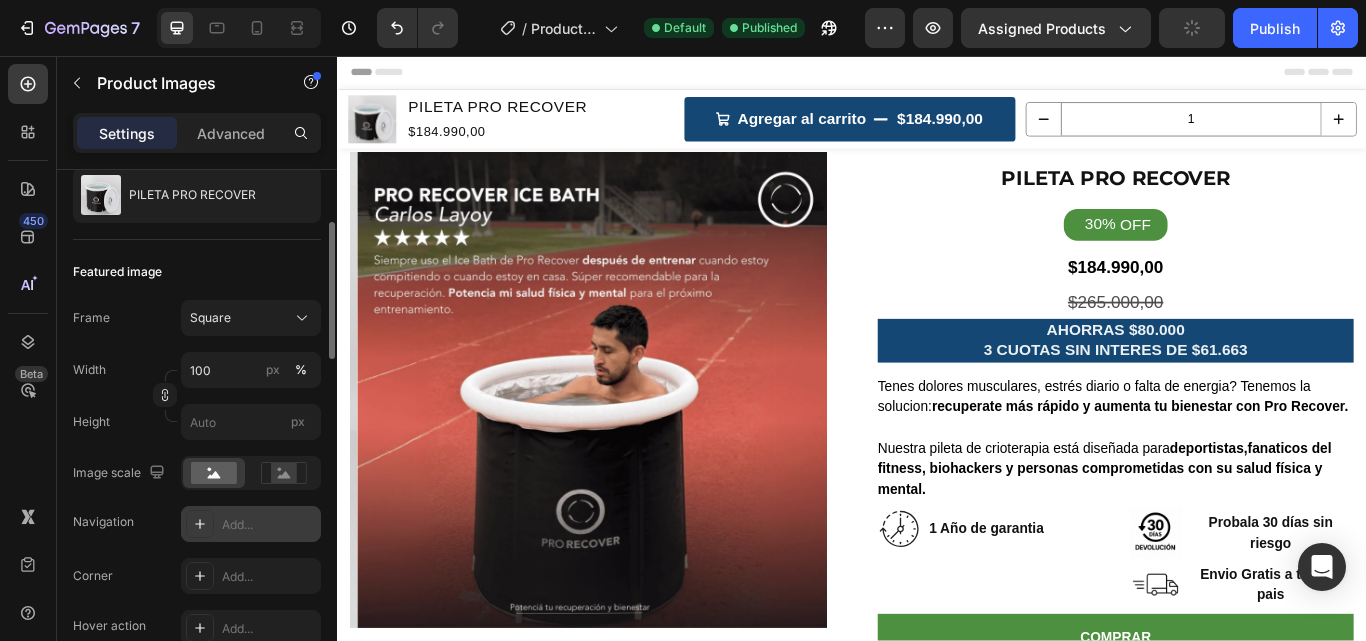 scroll, scrollTop: 0, scrollLeft: 0, axis: both 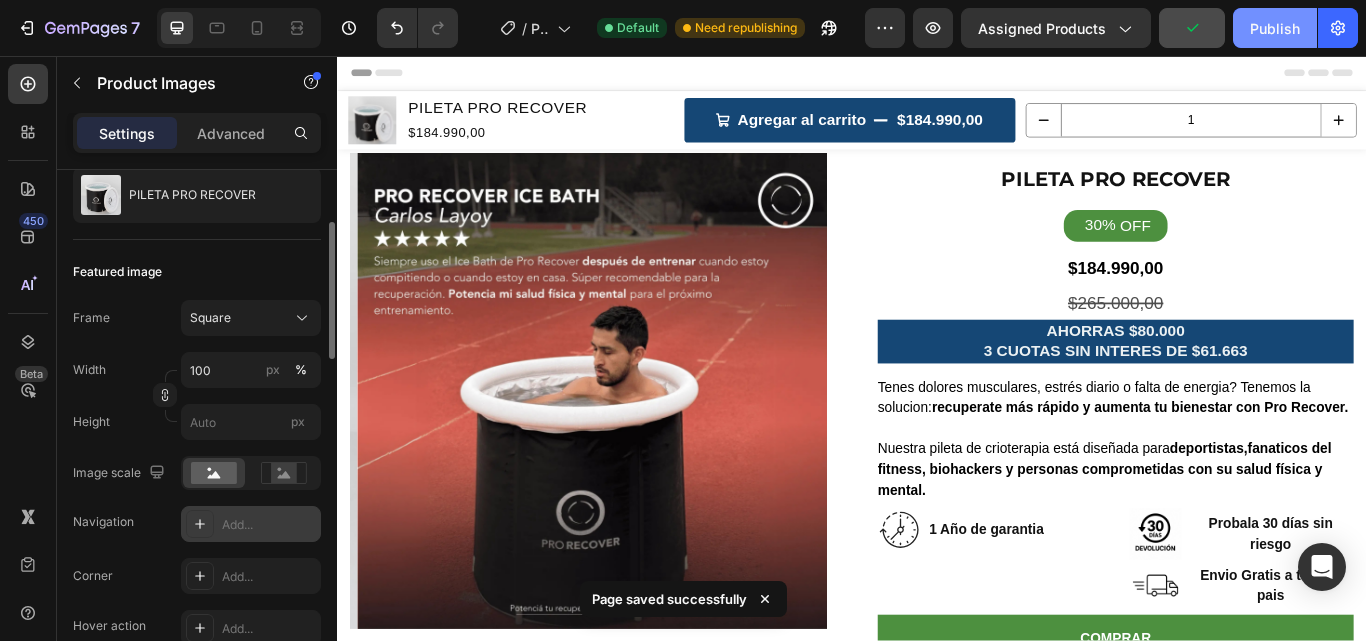 click on "Publish" at bounding box center (1275, 28) 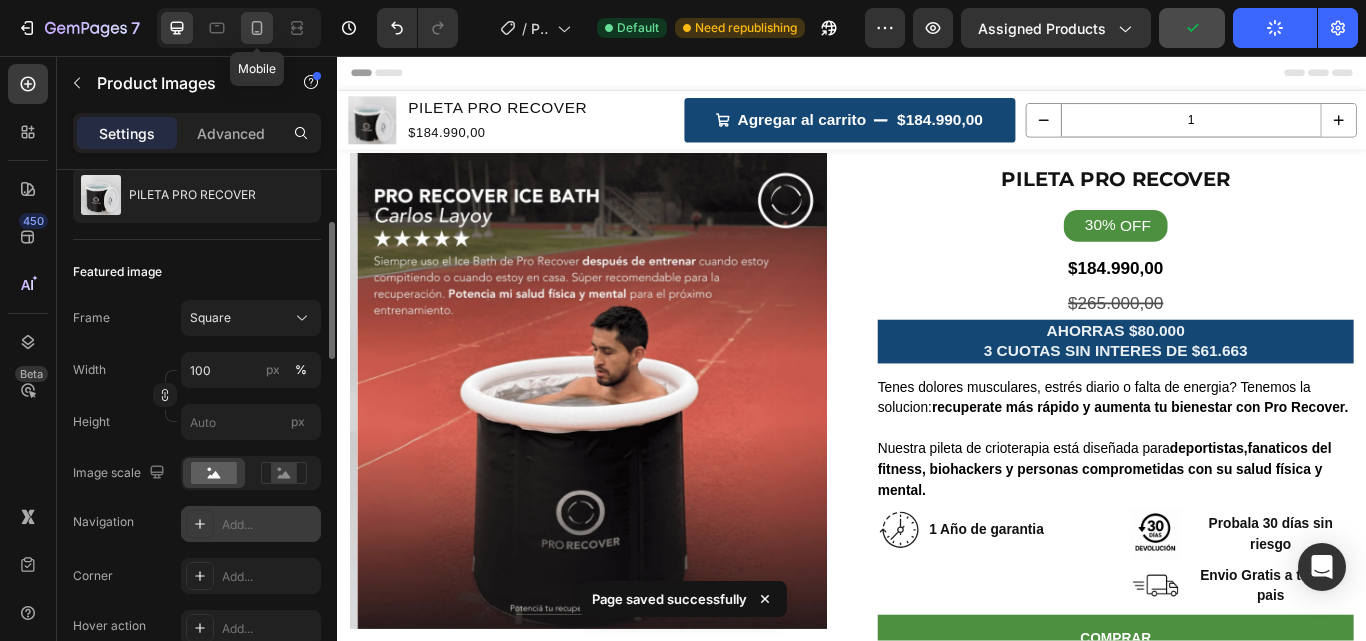 click 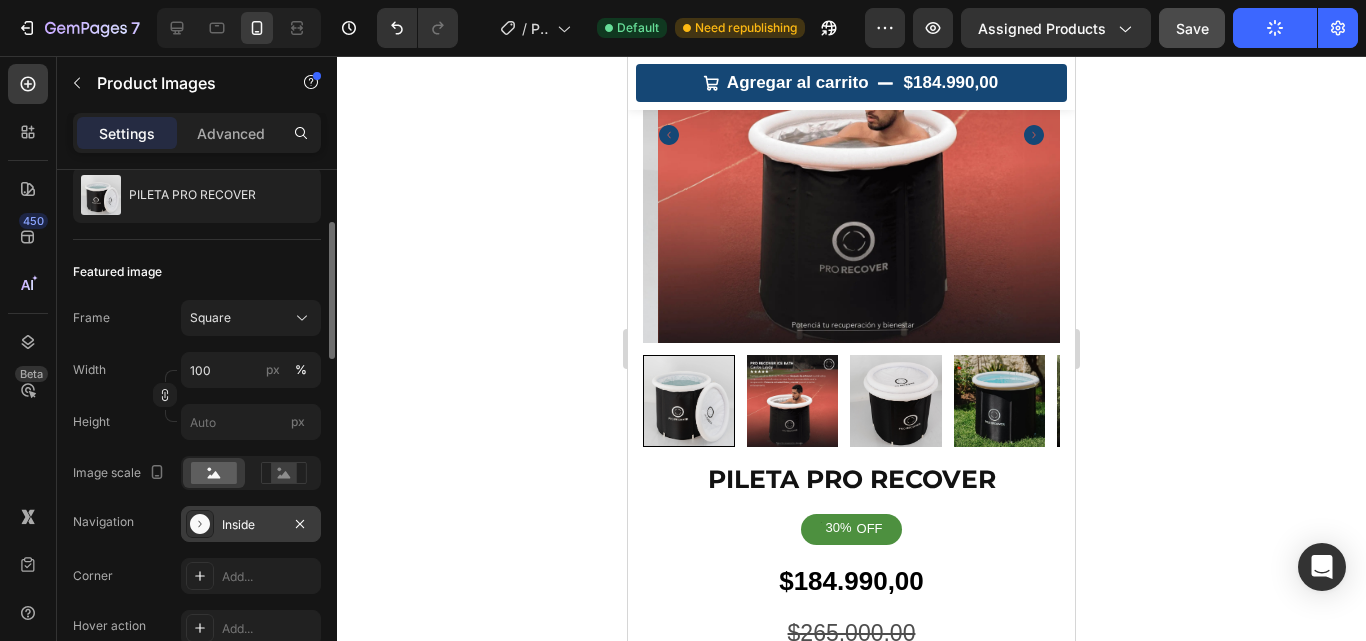 scroll, scrollTop: 427, scrollLeft: 0, axis: vertical 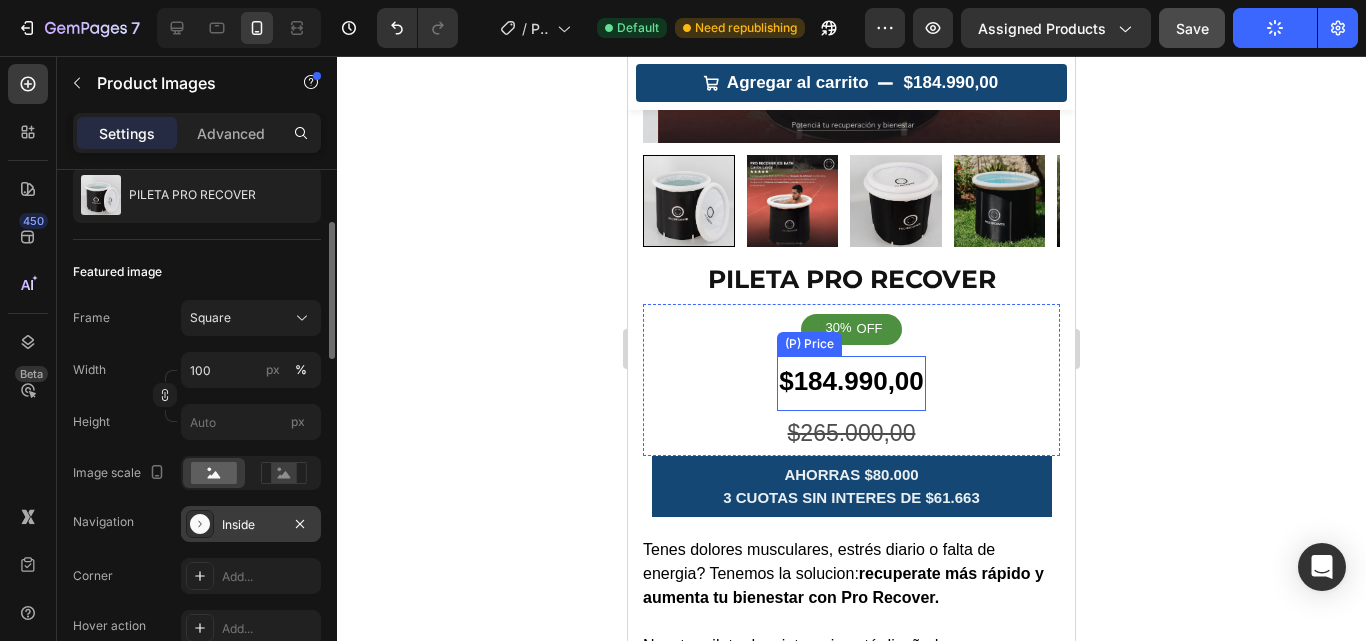 click on "$184.990,00" at bounding box center [851, 381] 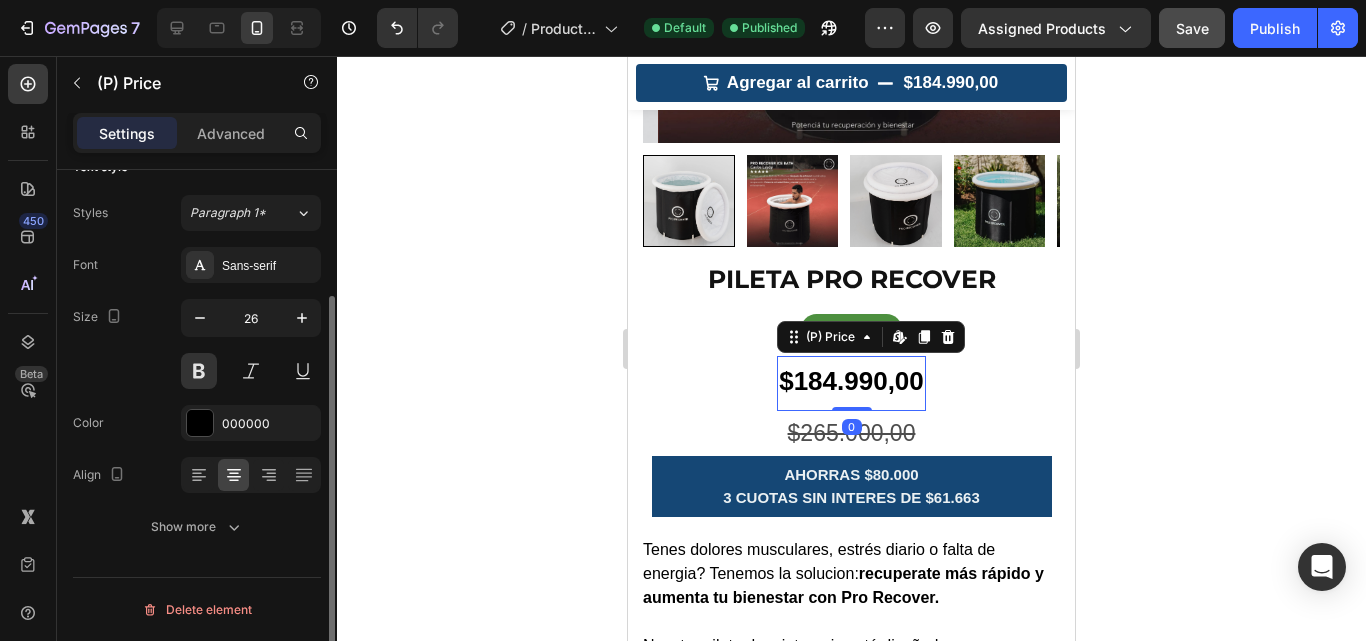 scroll, scrollTop: 0, scrollLeft: 0, axis: both 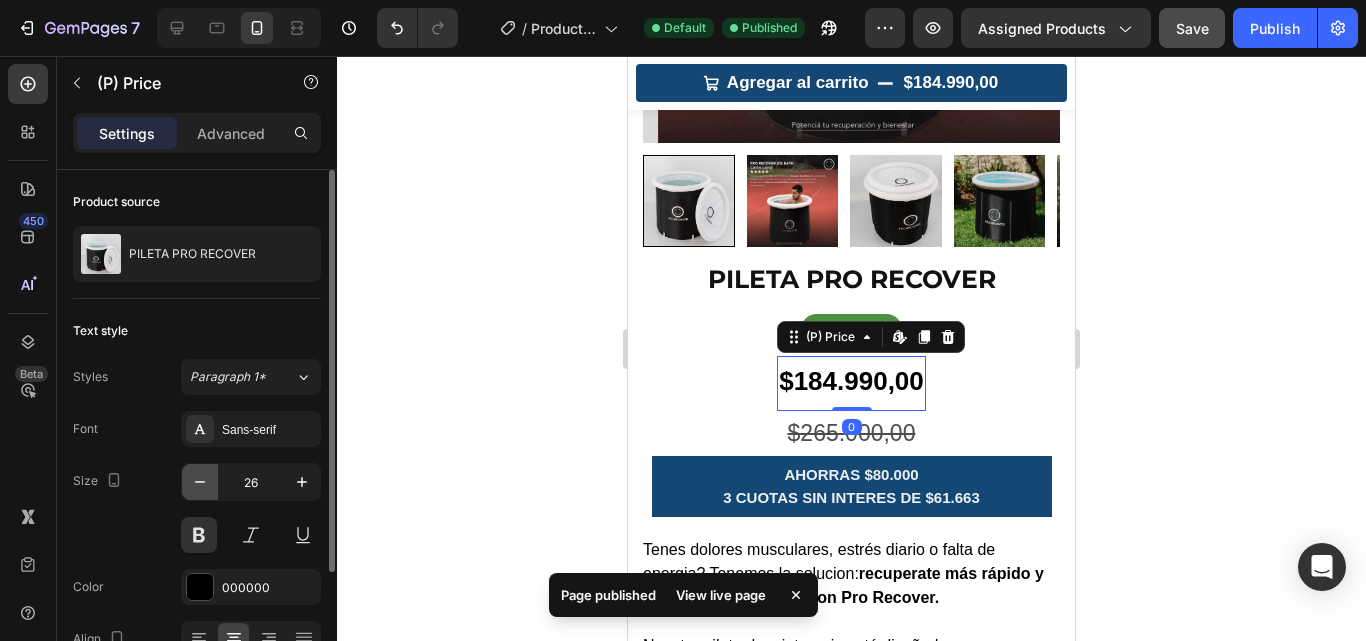 click 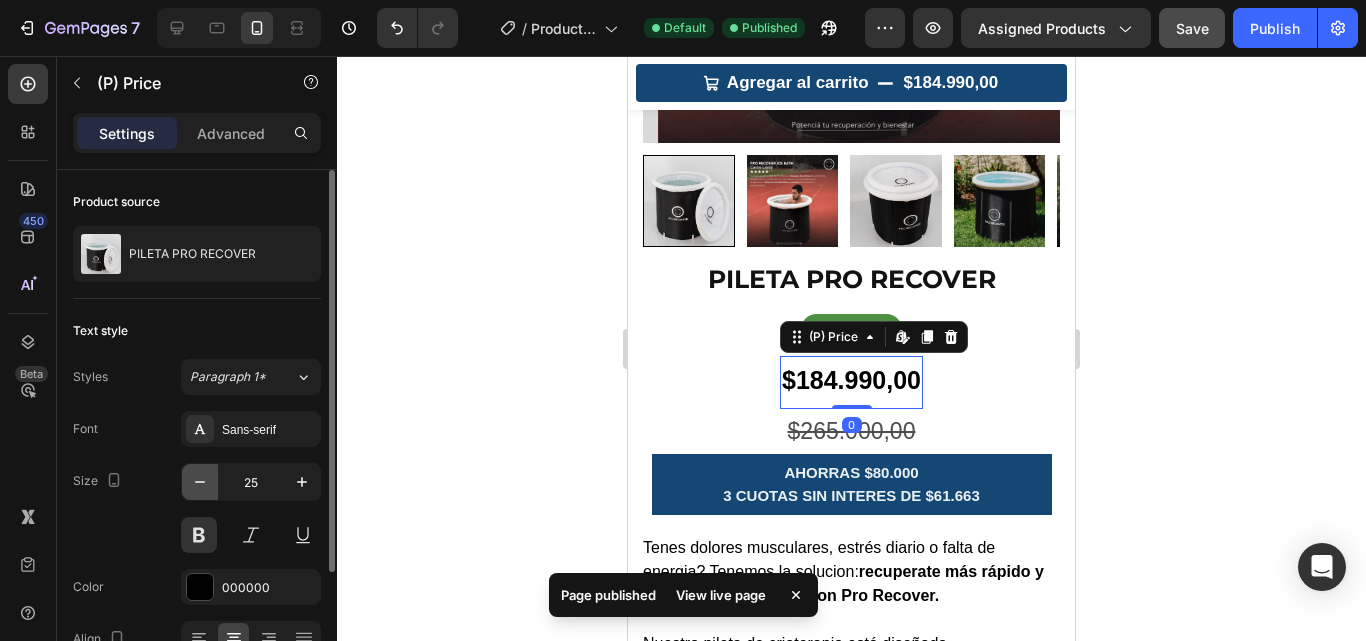 click 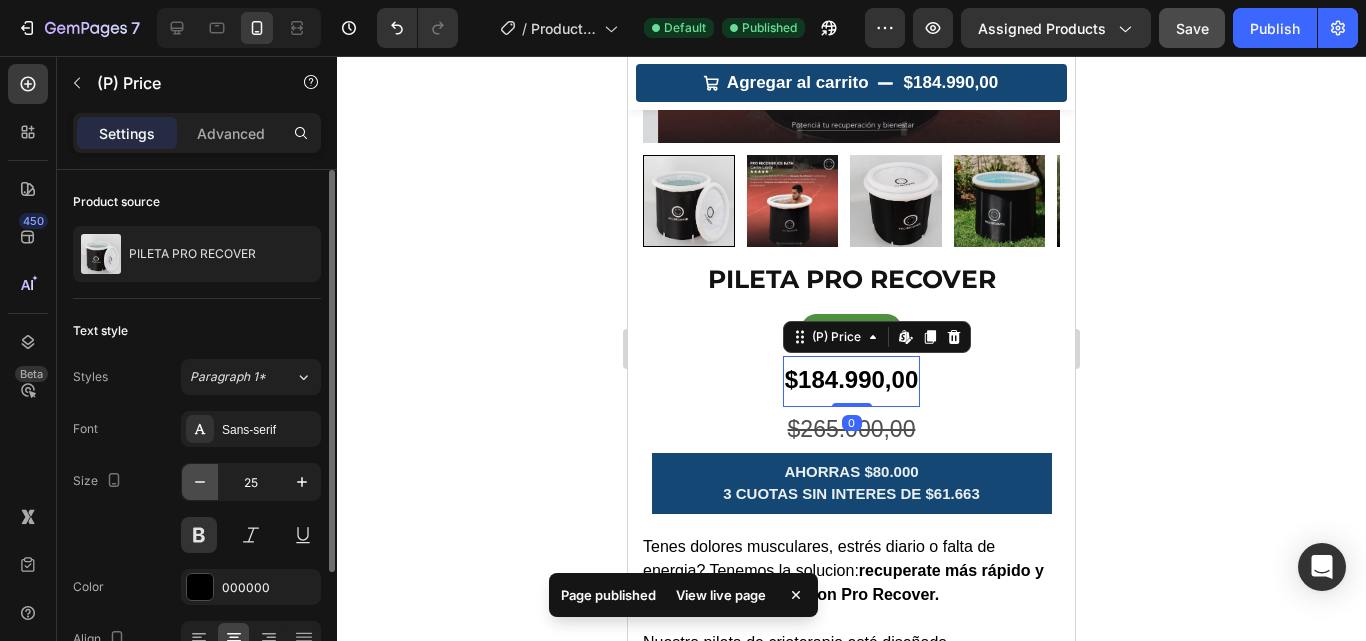 type on "24" 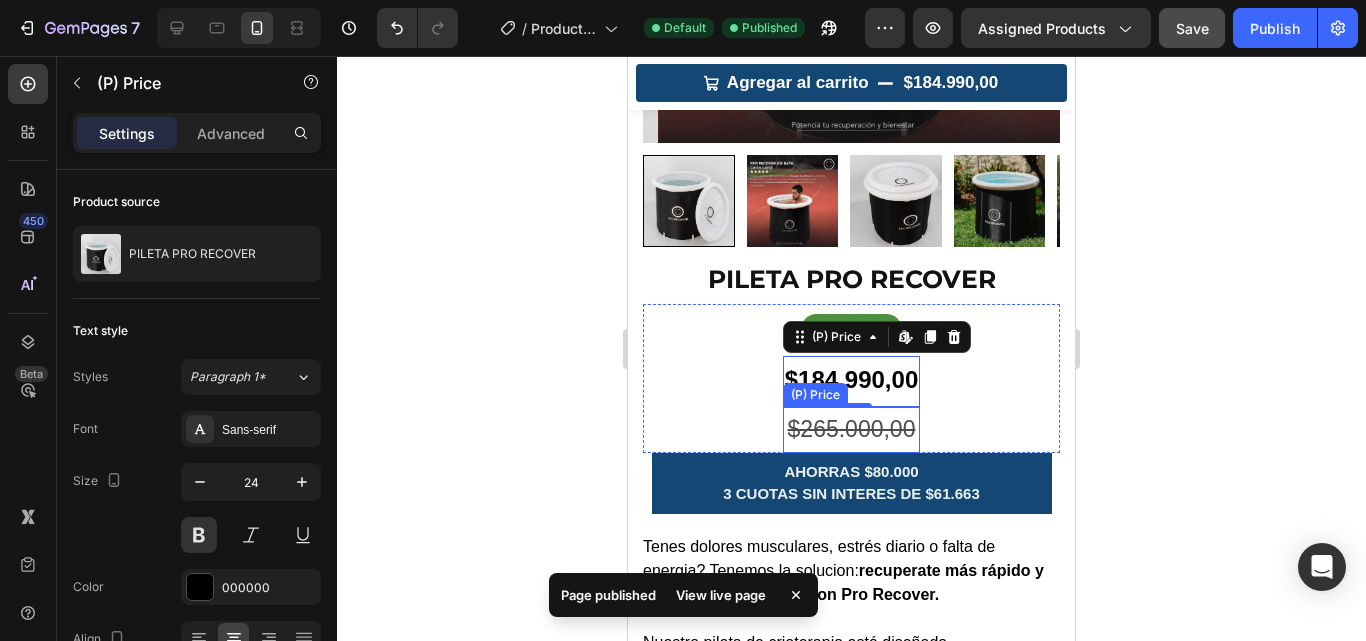 click on "$265.000,00" at bounding box center (851, 429) 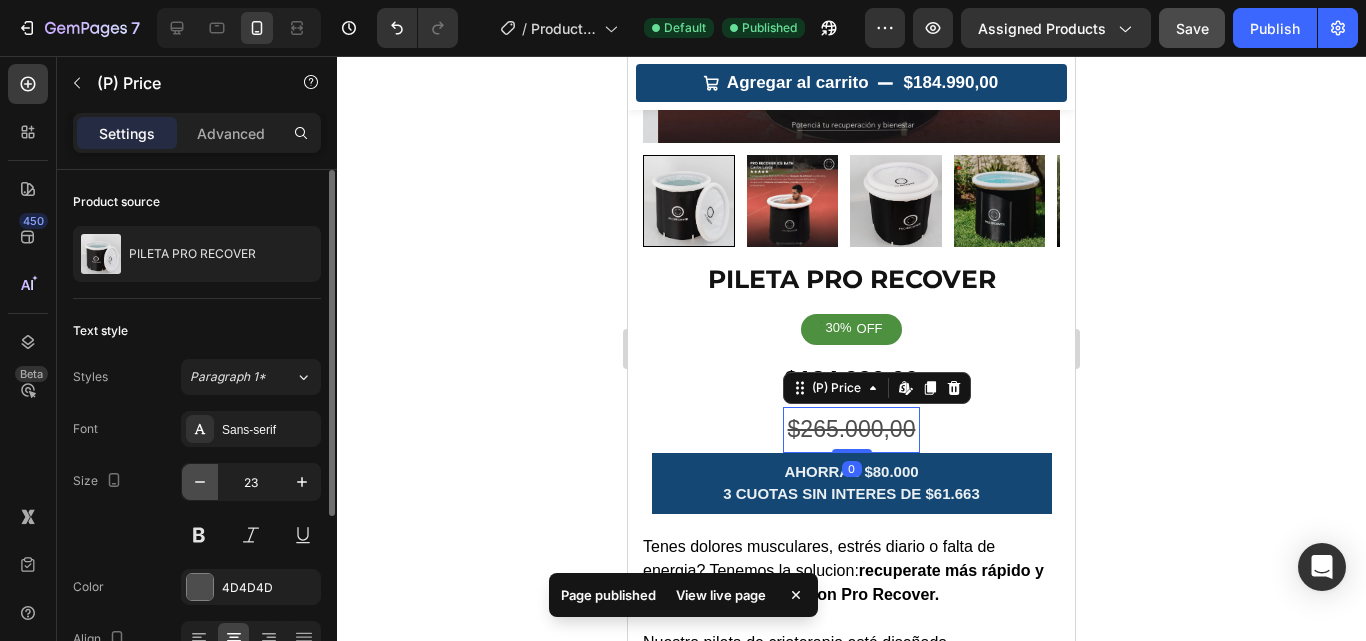 click 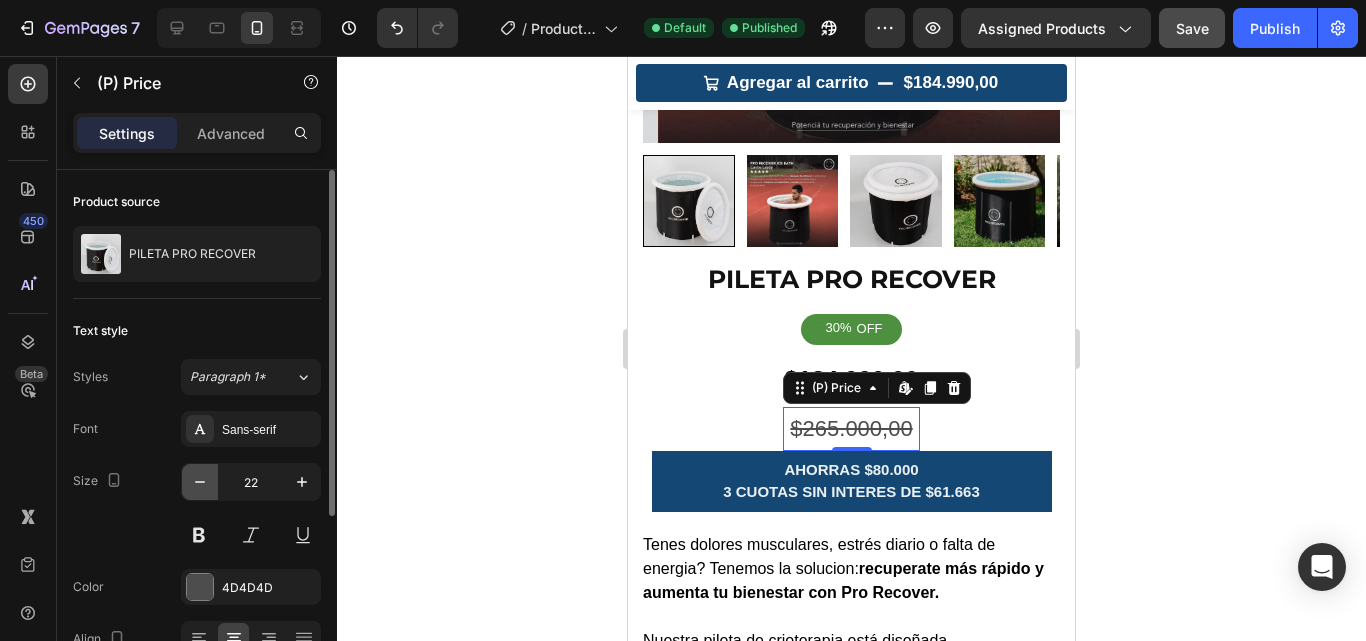click 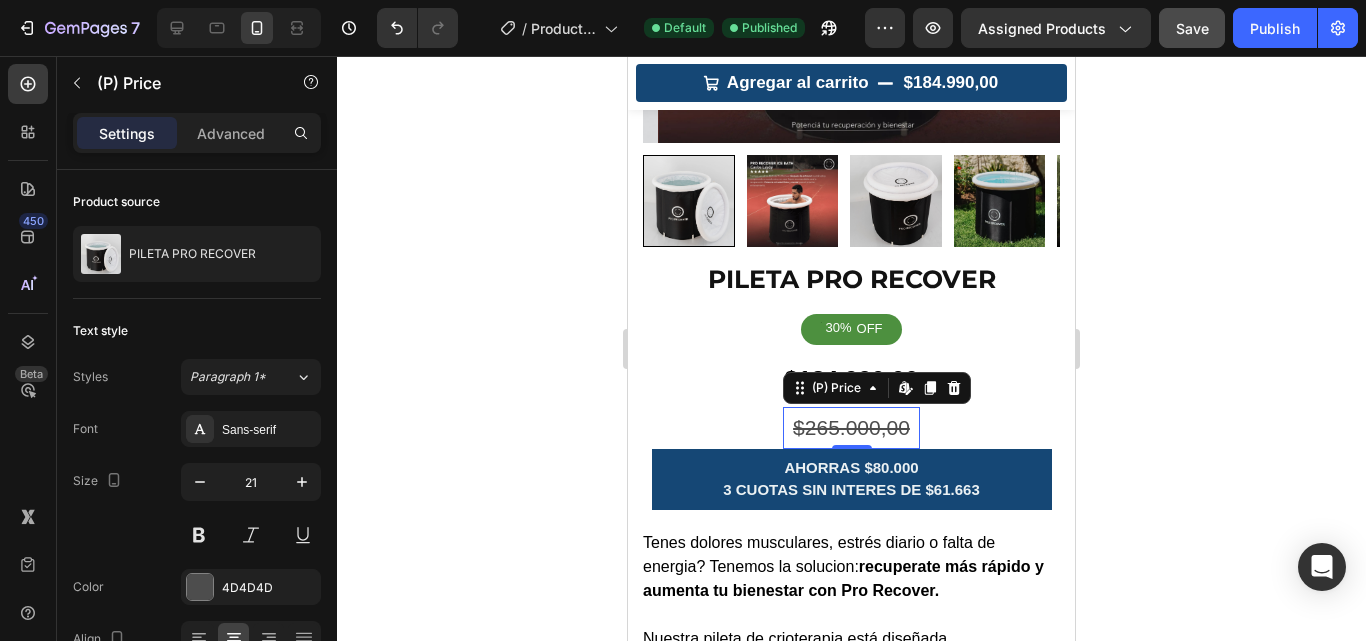 click 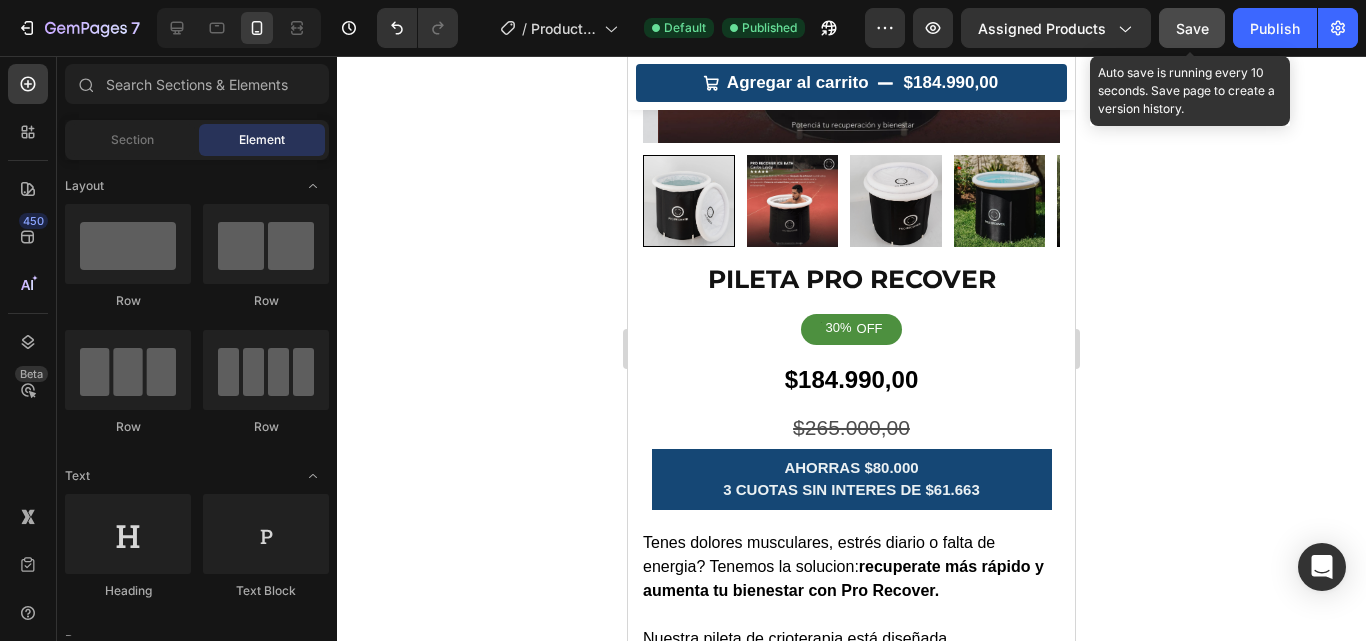 drag, startPoint x: 1196, startPoint y: 31, endPoint x: 439, endPoint y: 51, distance: 757.26416 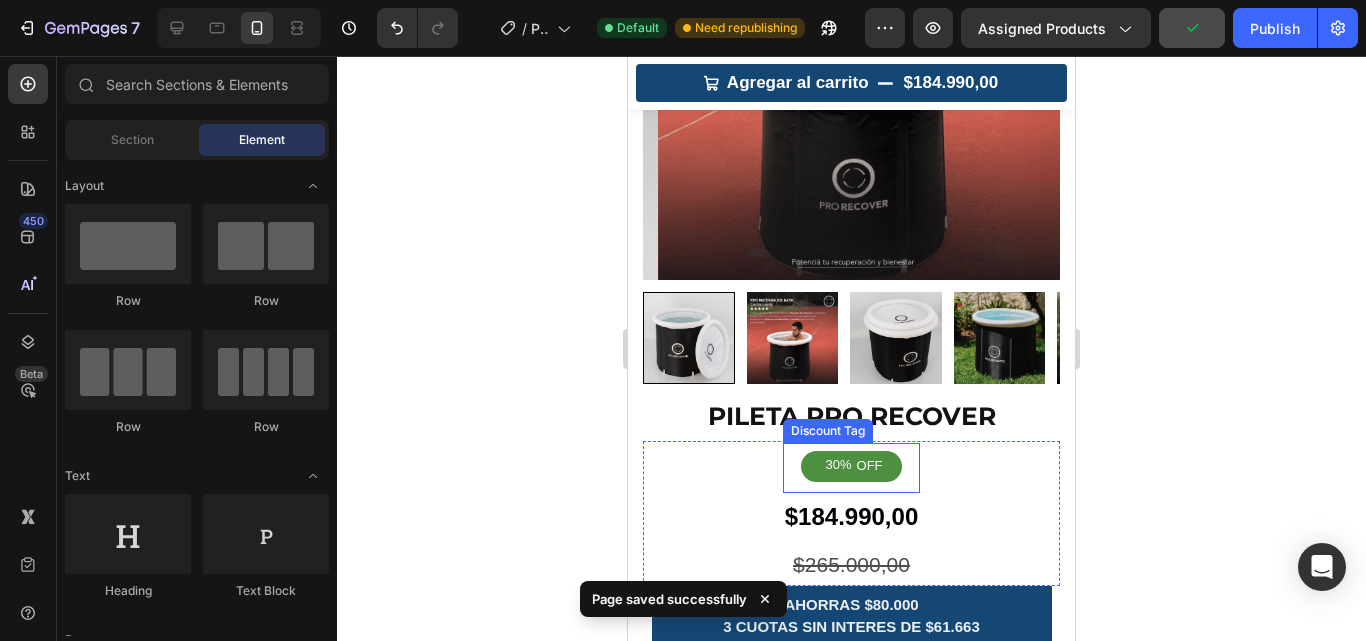 scroll, scrollTop: 227, scrollLeft: 0, axis: vertical 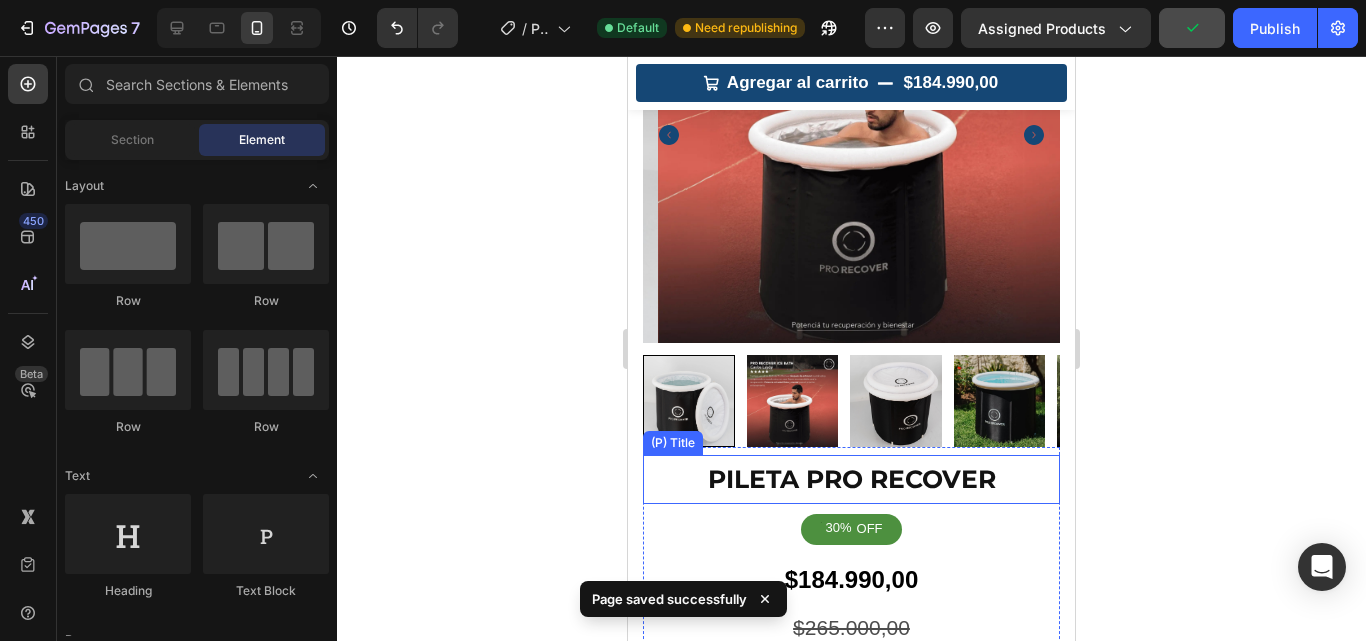 click on "PILETA PRO RECOVER" at bounding box center (851, 480) 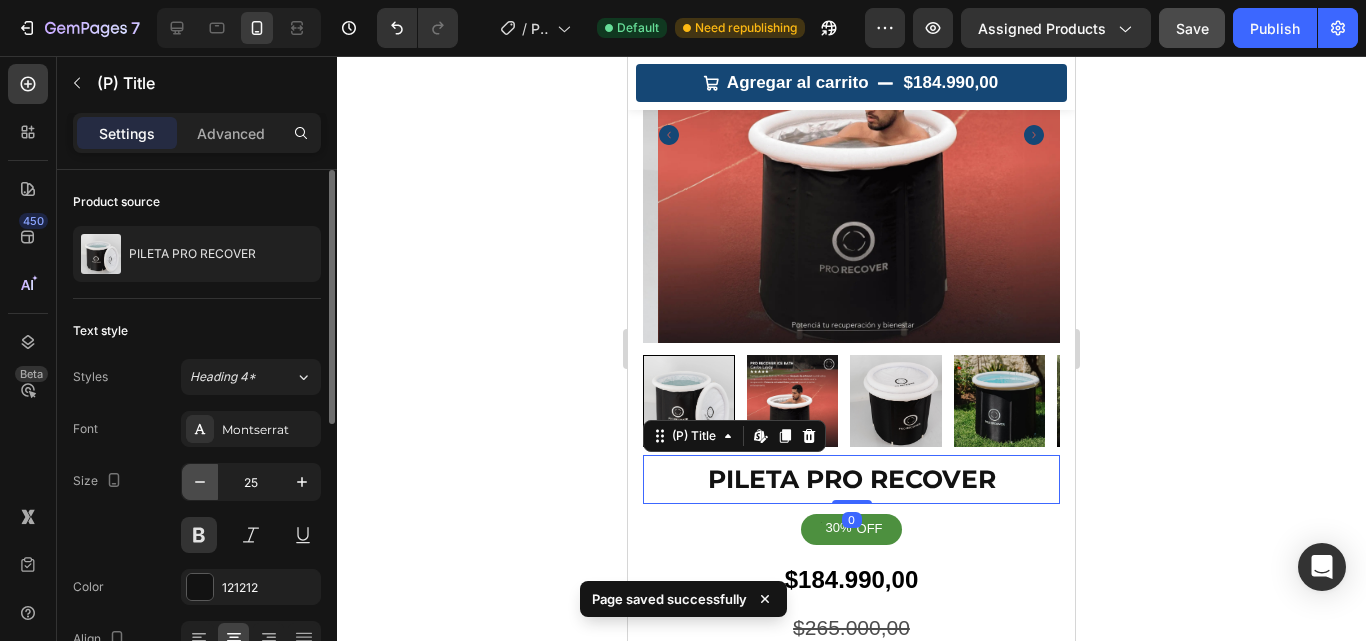 click 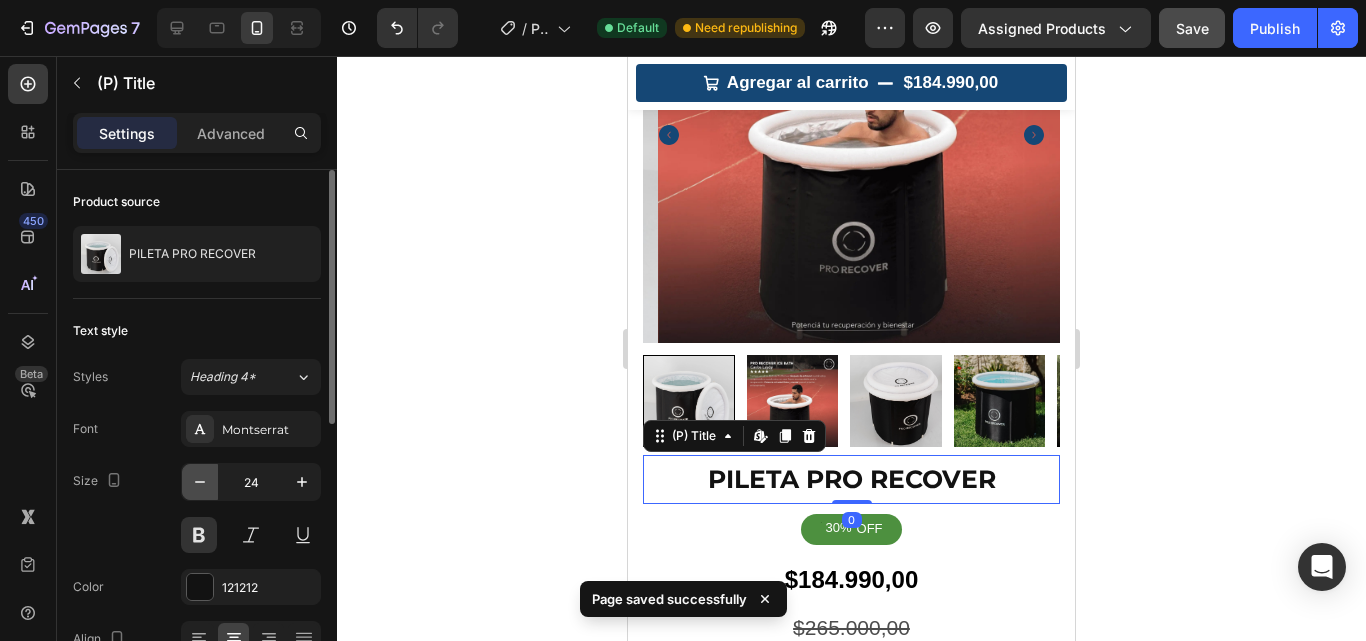 click 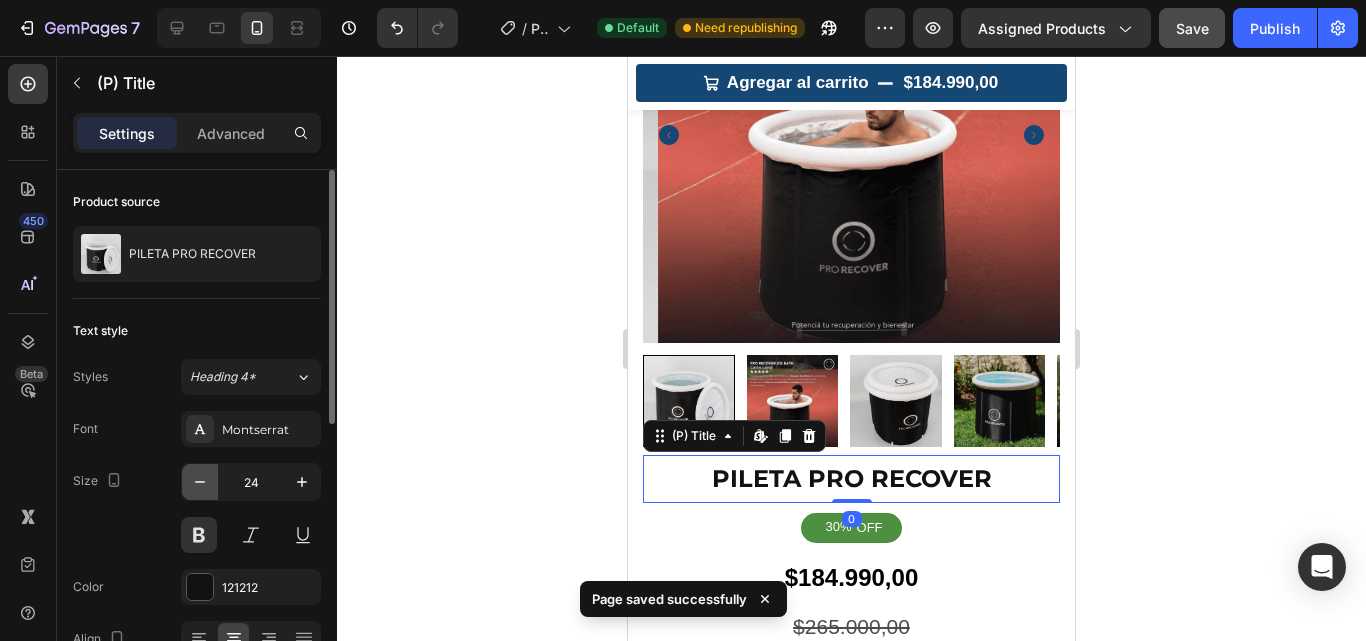 type on "23" 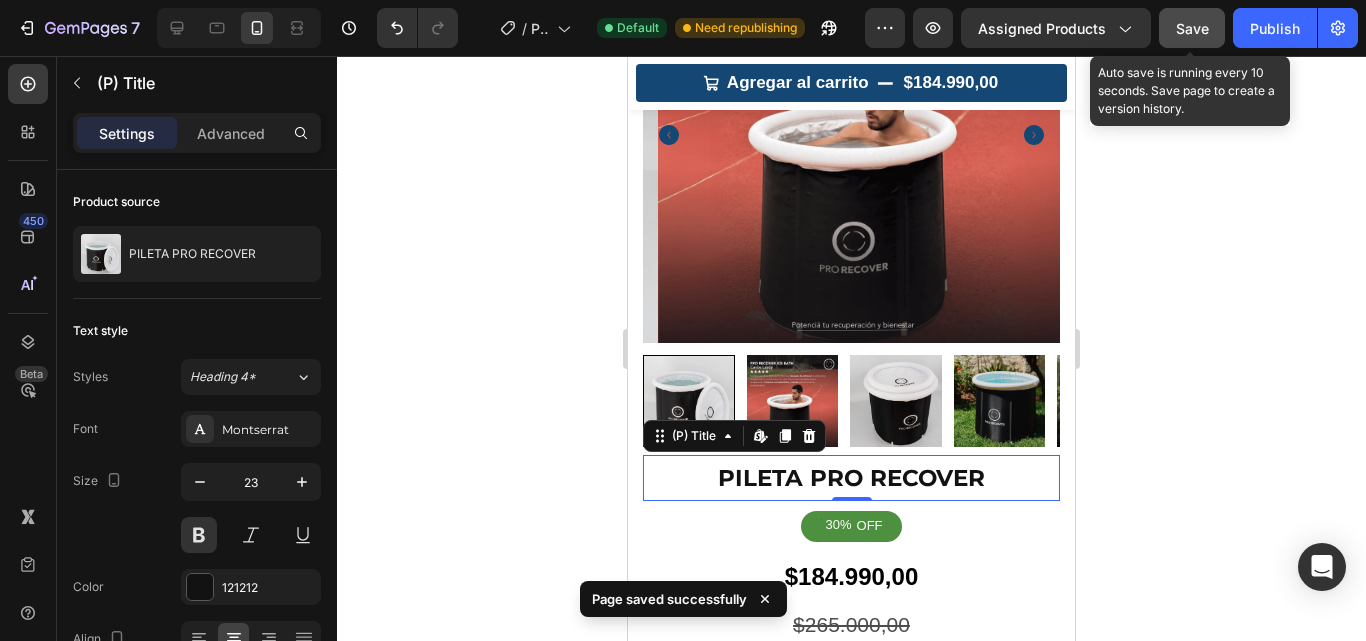 click on "Save" at bounding box center (1192, 28) 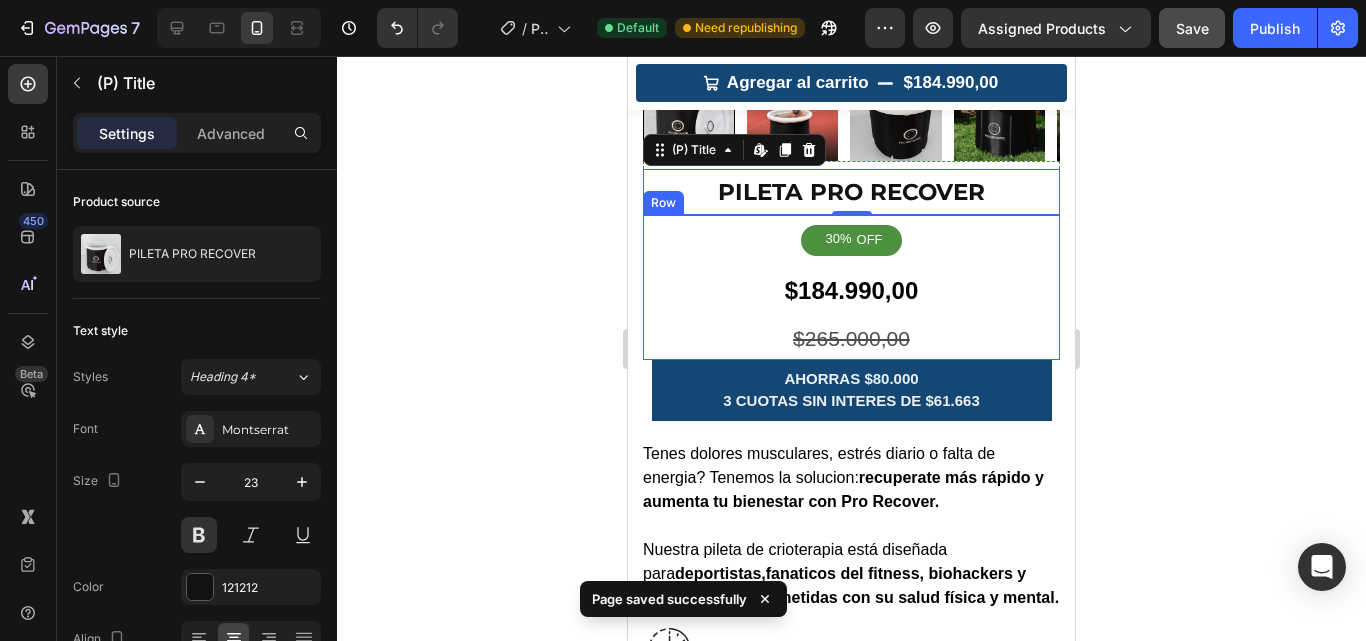 scroll, scrollTop: 727, scrollLeft: 0, axis: vertical 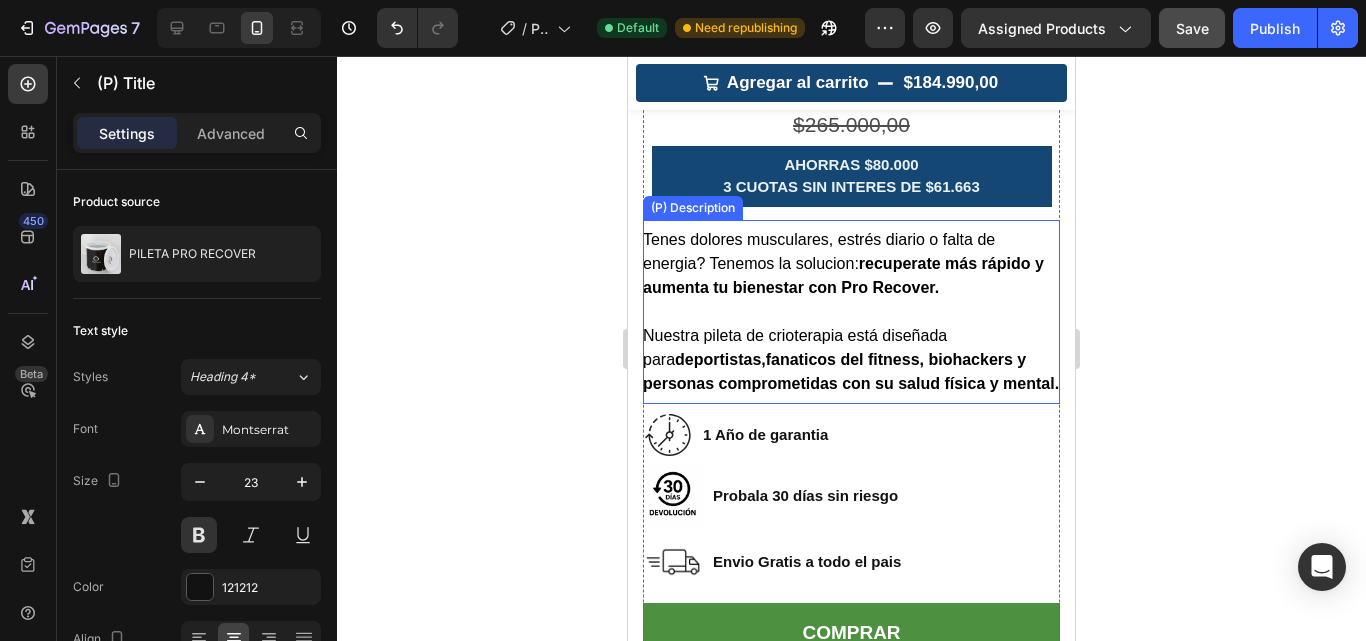 click on "recuperate más rápido y aumenta tu bienestar con Pro Recover." at bounding box center [843, 275] 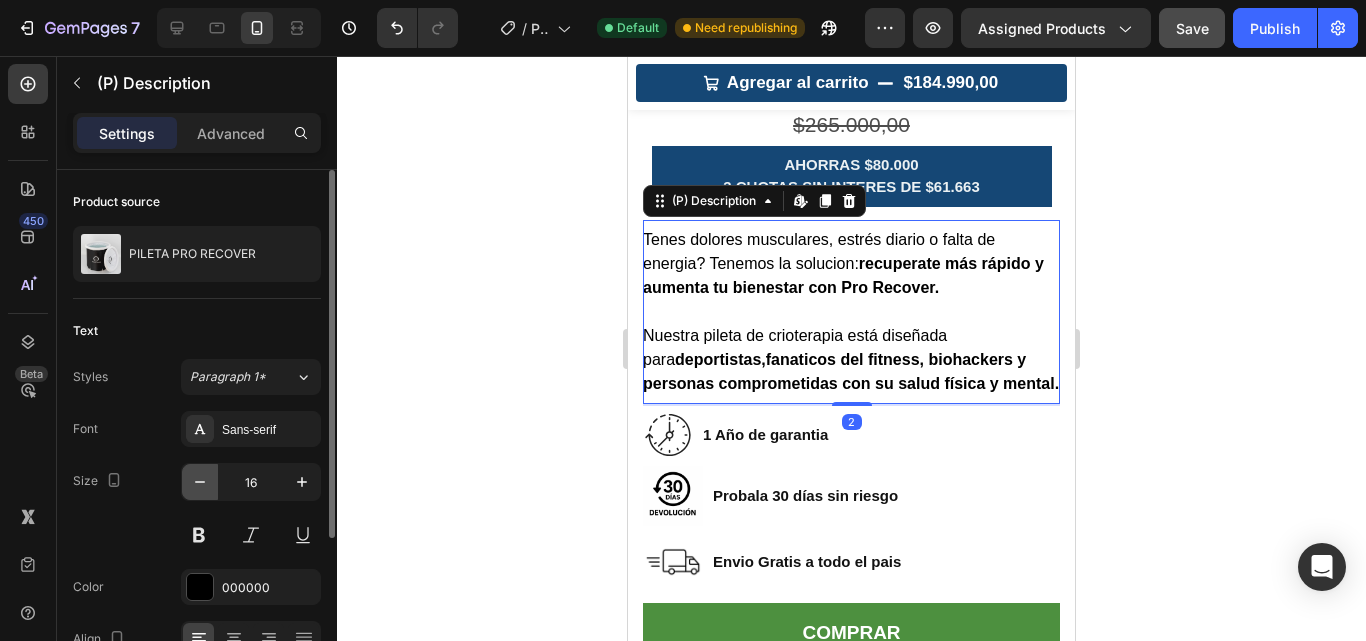 click 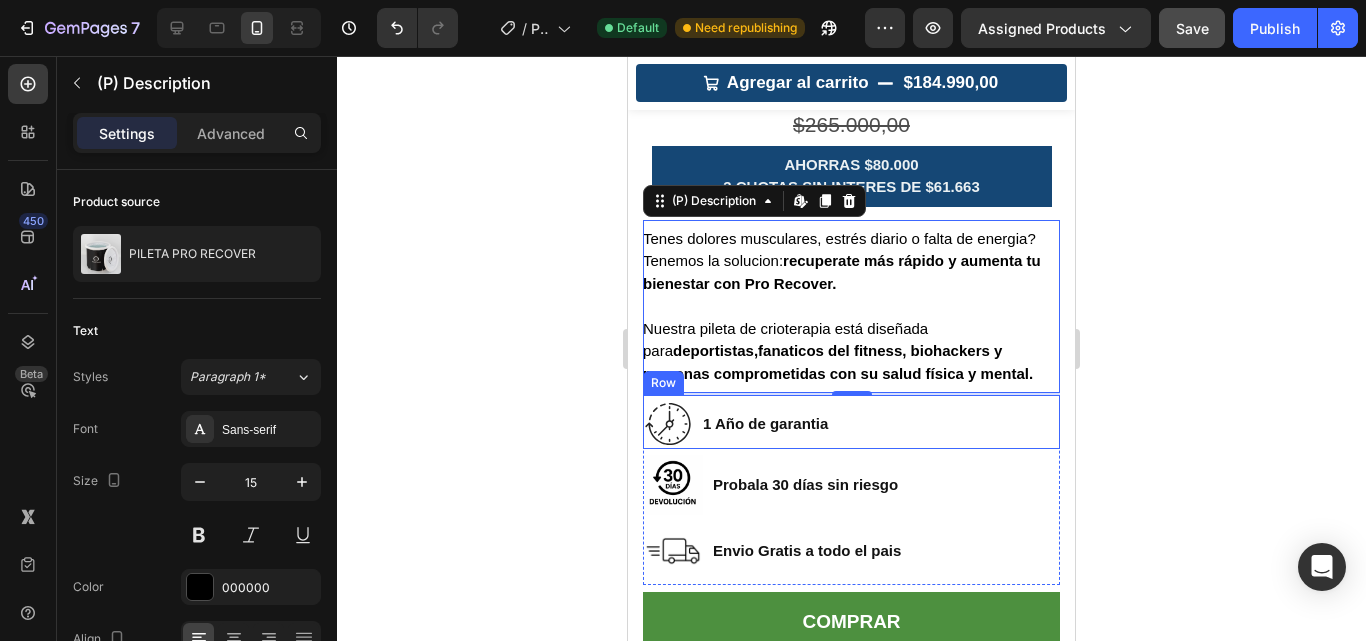 click on "Image 1 Año de garantia Text block Row" at bounding box center (851, 422) 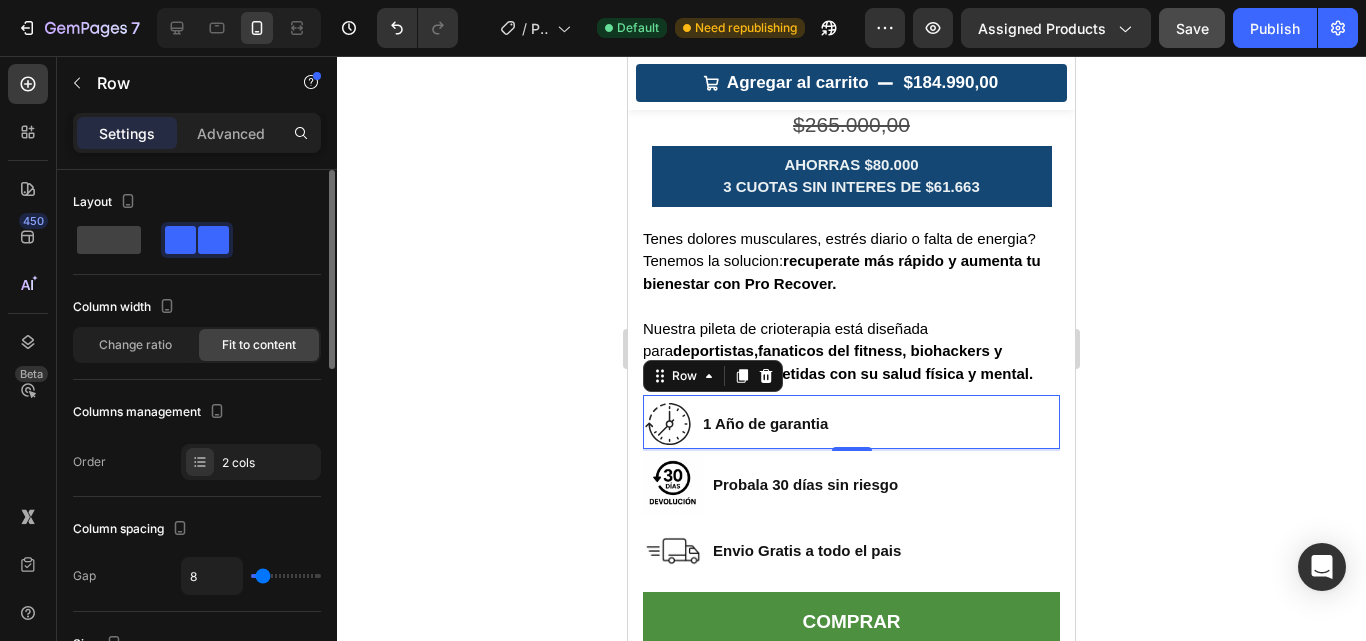 scroll, scrollTop: 300, scrollLeft: 0, axis: vertical 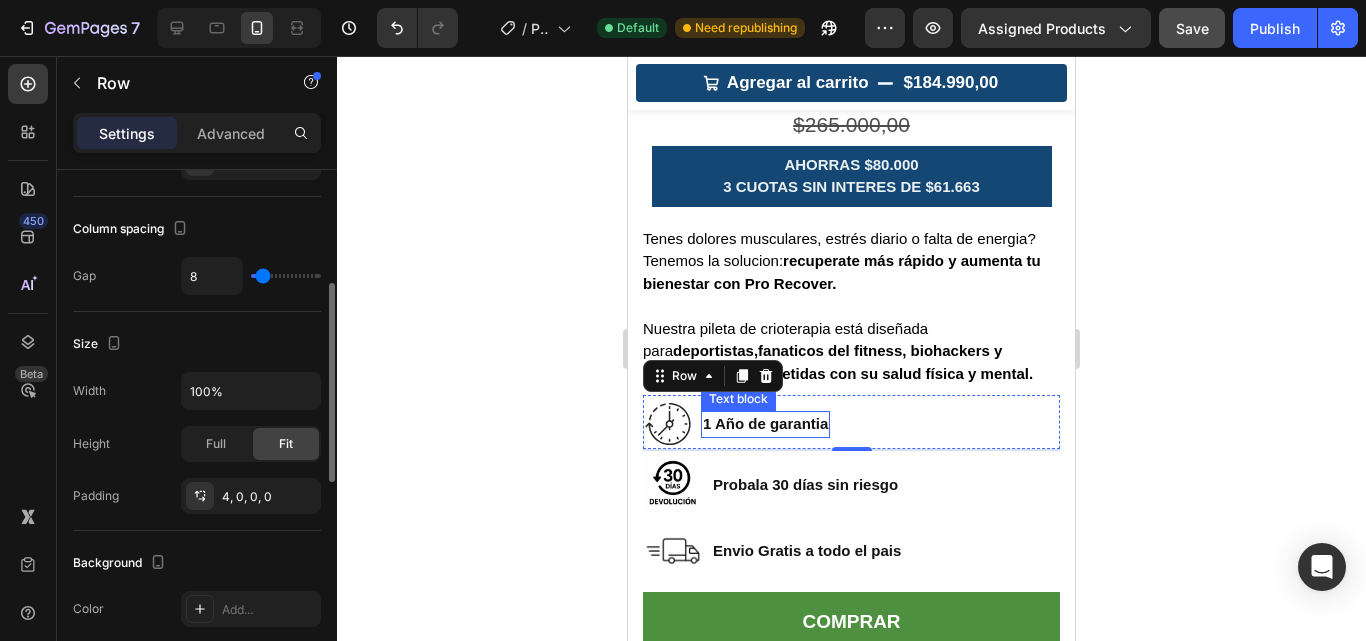 click on "1 Año de garantia" at bounding box center (765, 424) 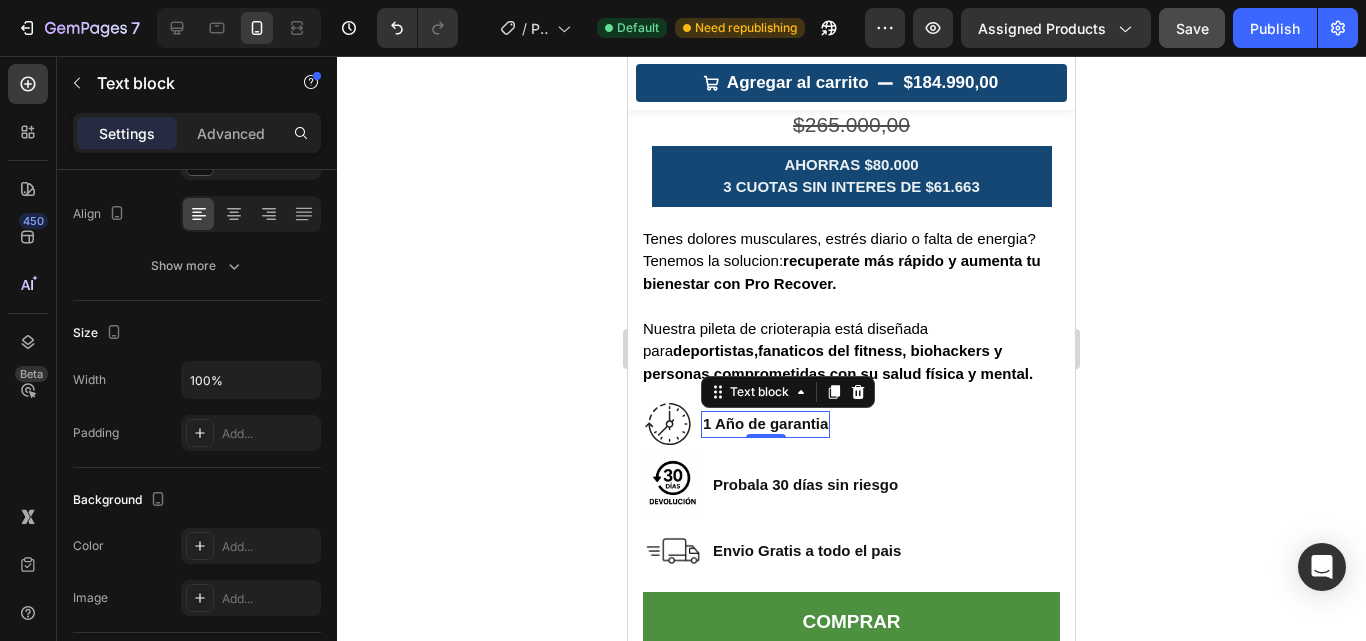 scroll, scrollTop: 0, scrollLeft: 0, axis: both 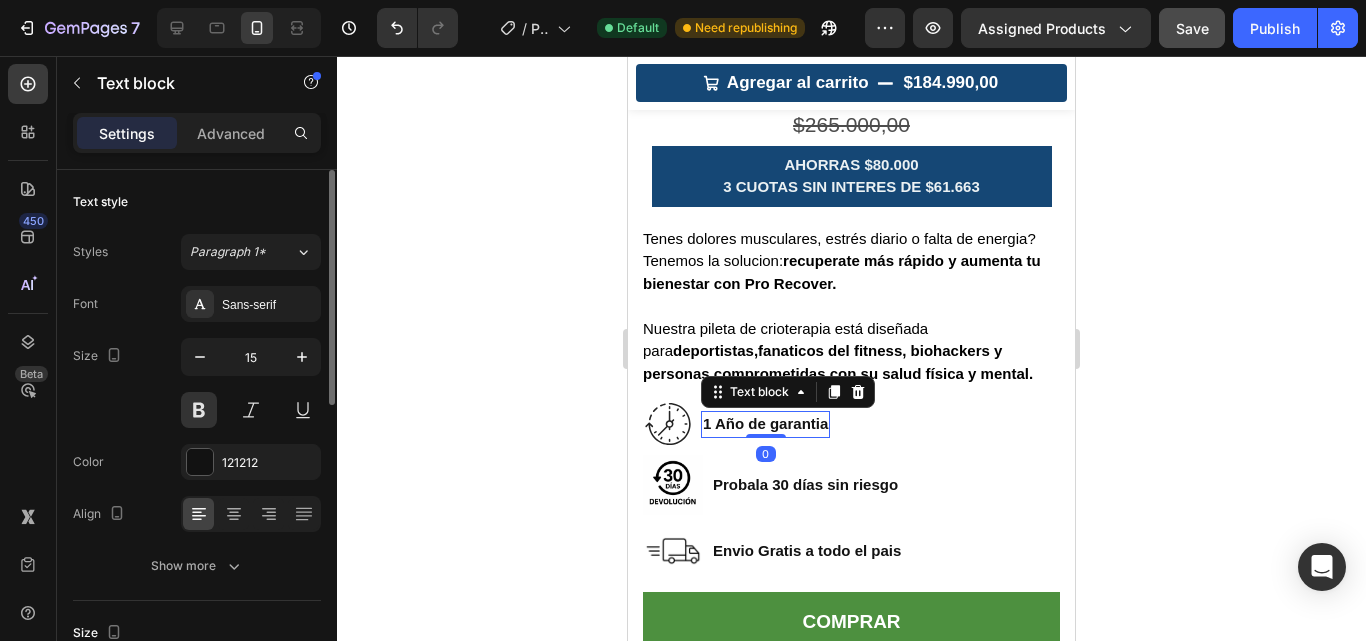 click on "1 Año de garantia" at bounding box center [765, 424] 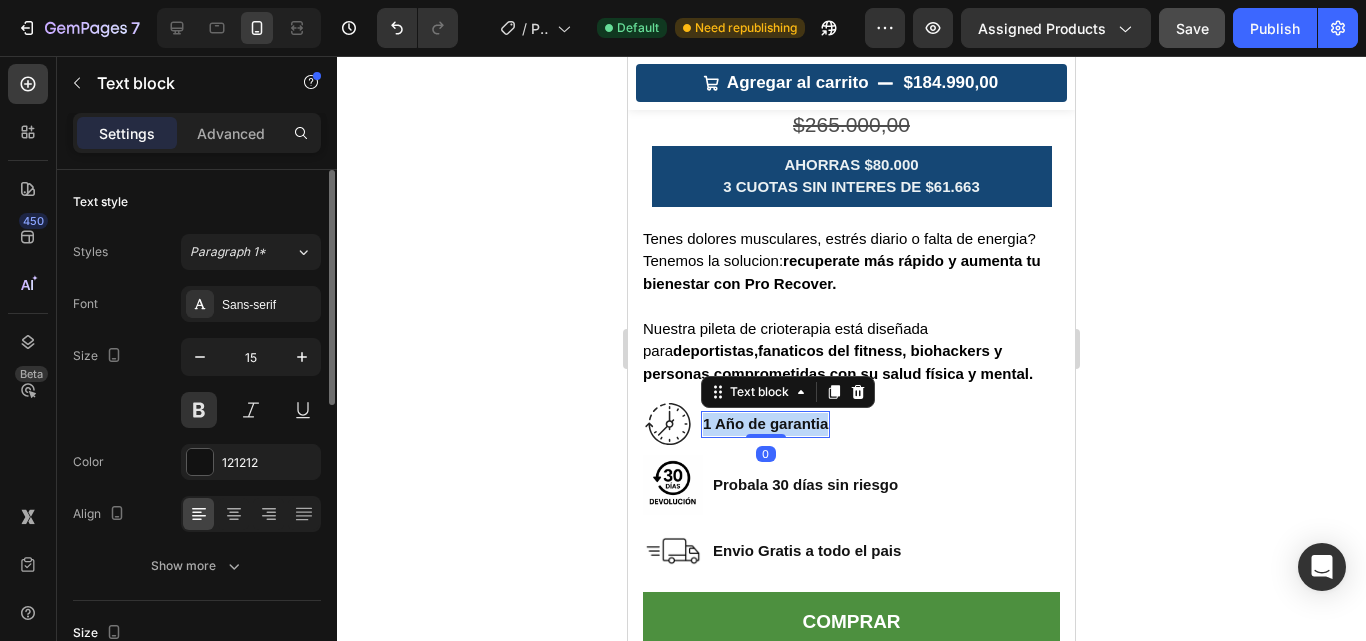 click on "1 Año de garantia" at bounding box center (765, 424) 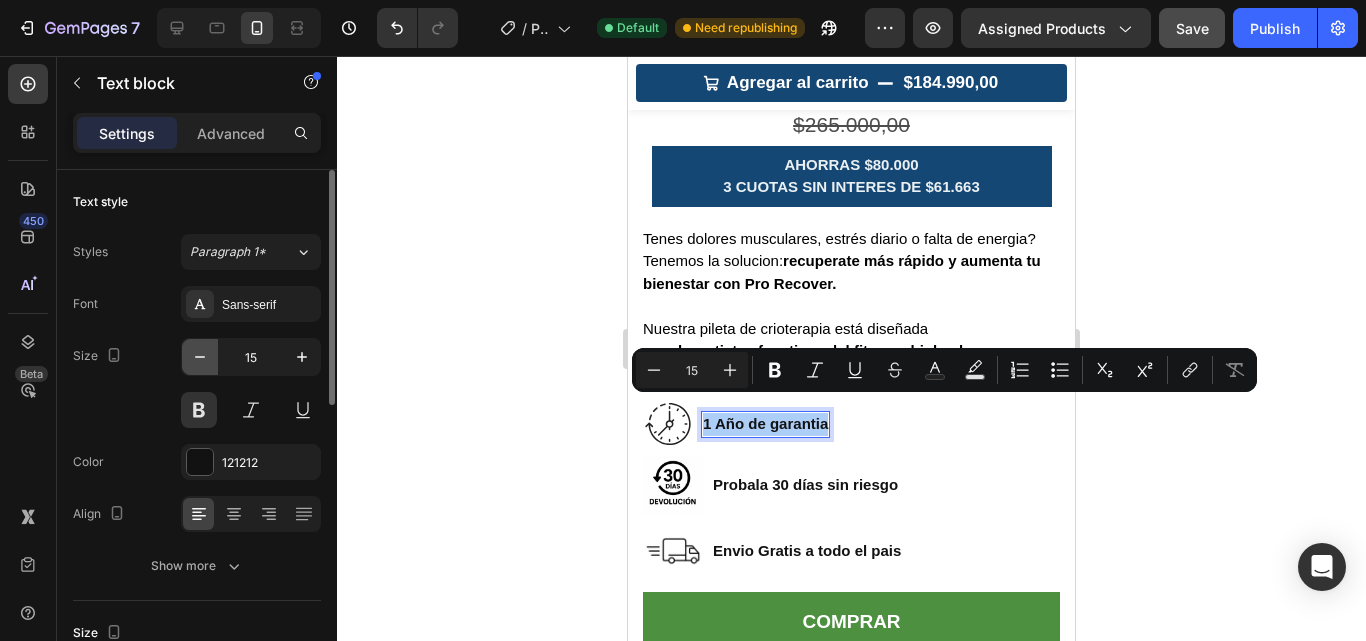 click 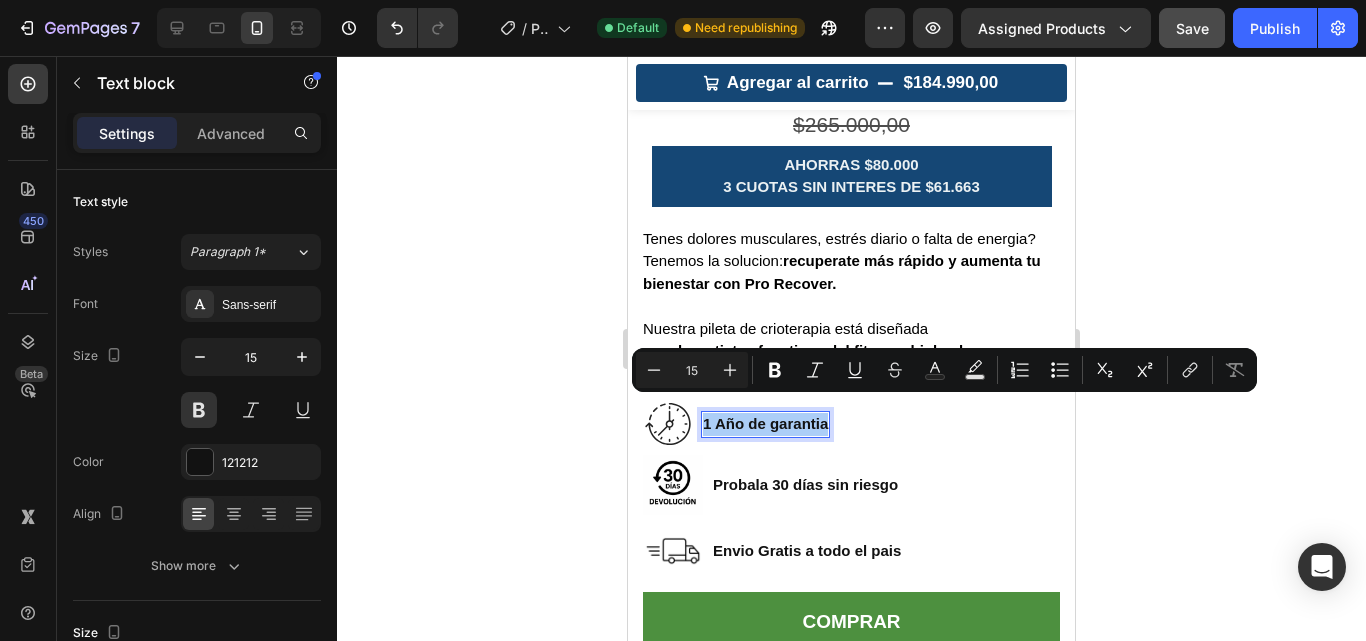type on "14" 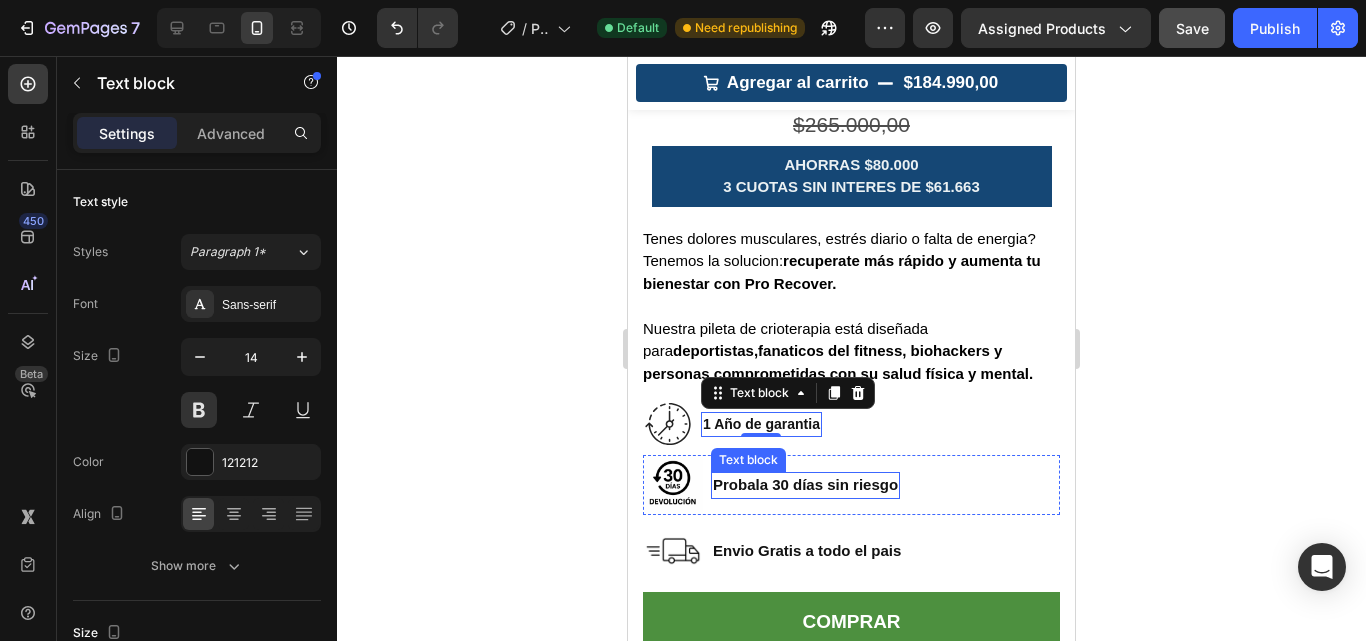 click on "Probala 30 días sin riesgo" at bounding box center (805, 484) 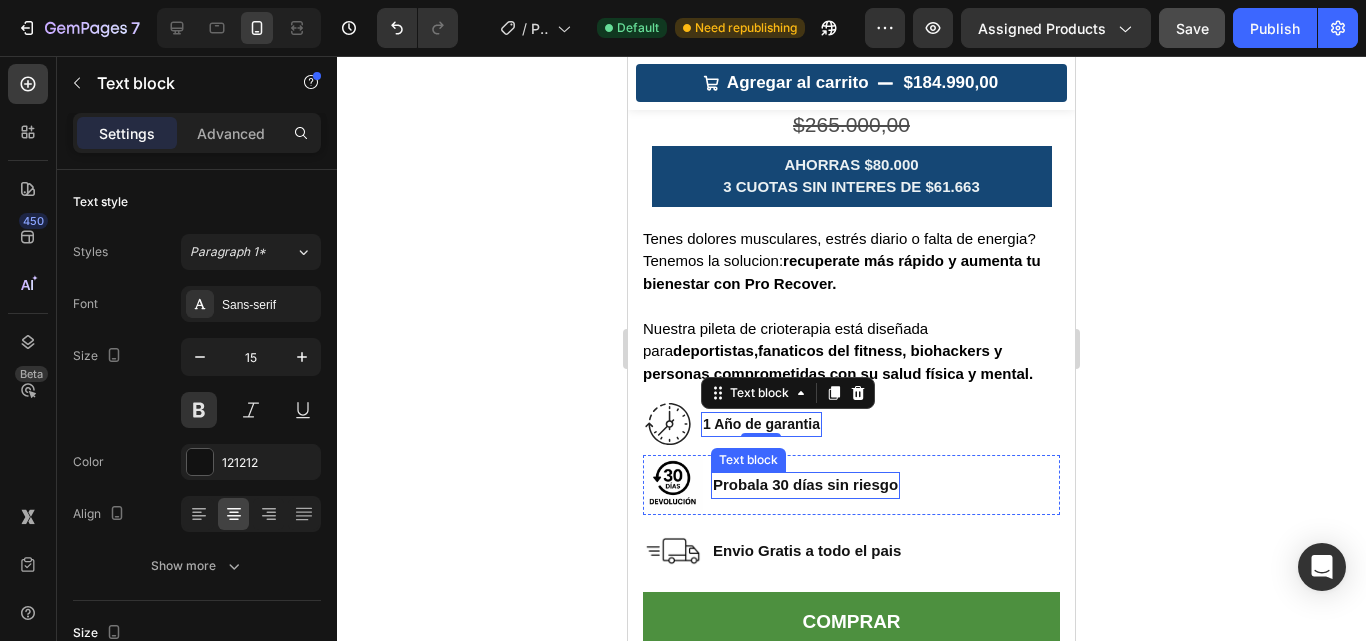 click on "Probala 30 días sin riesgo" at bounding box center [805, 484] 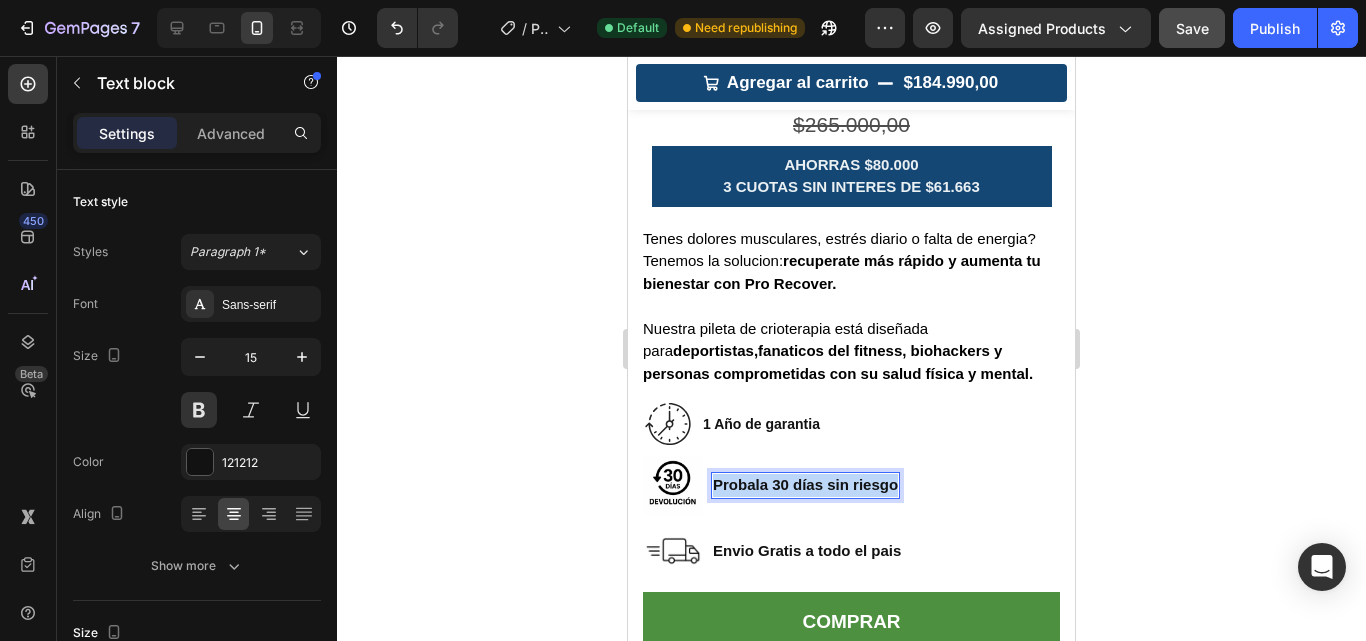 click on "Probala 30 días sin riesgo" at bounding box center [805, 484] 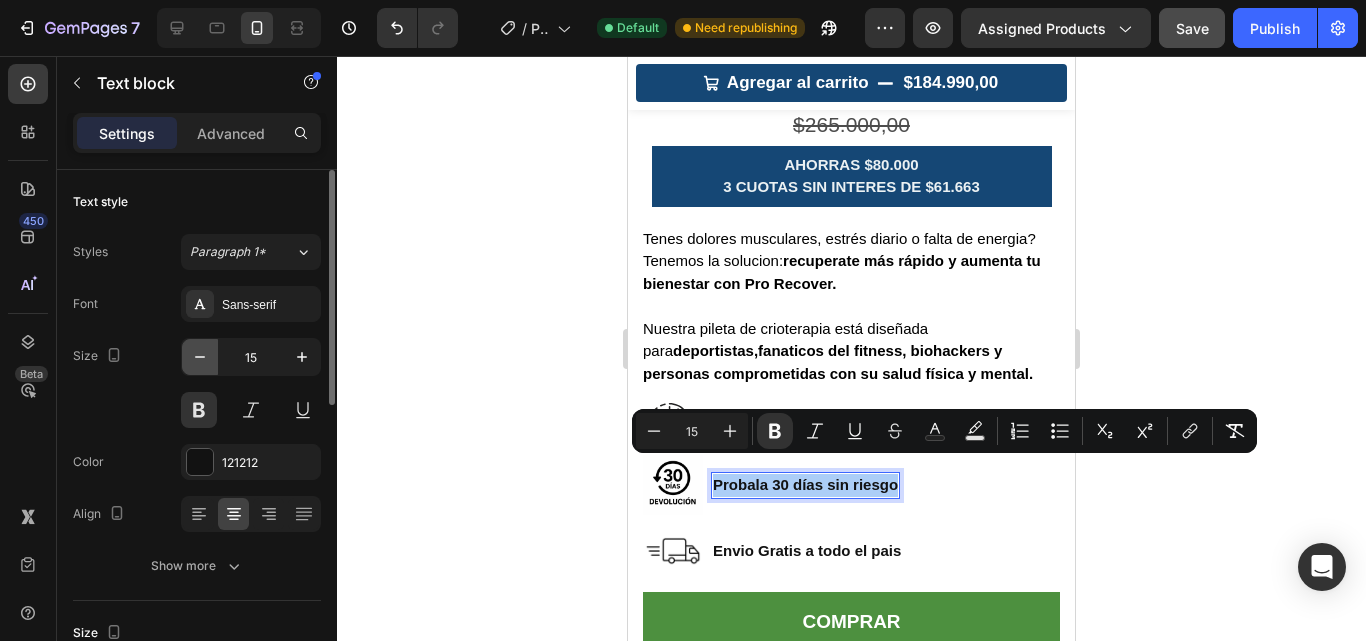 click 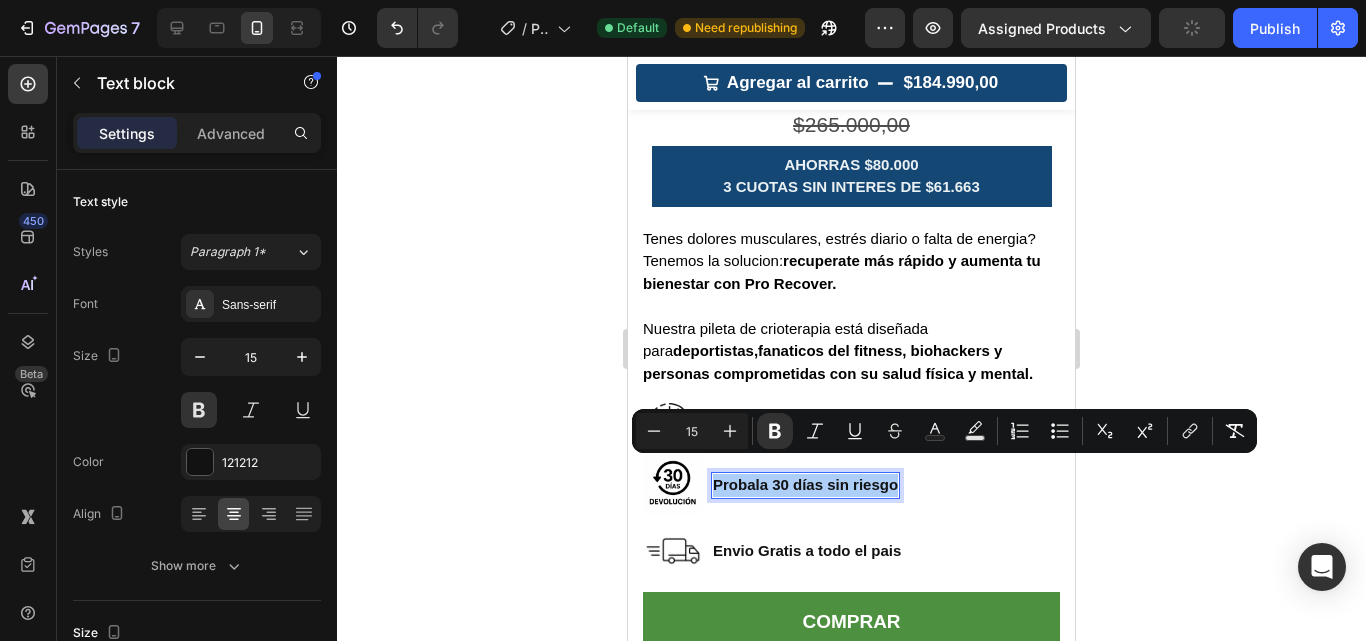 type on "14" 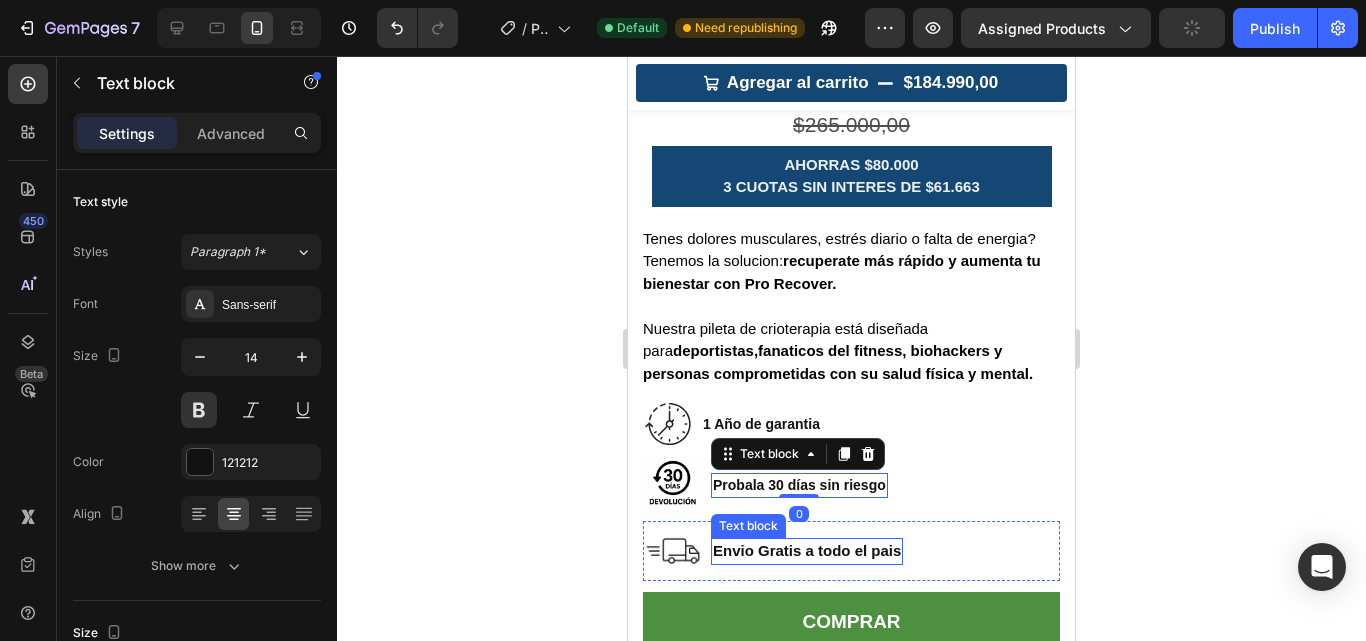 click on "Envio Gratis a todo el pais" at bounding box center (807, 551) 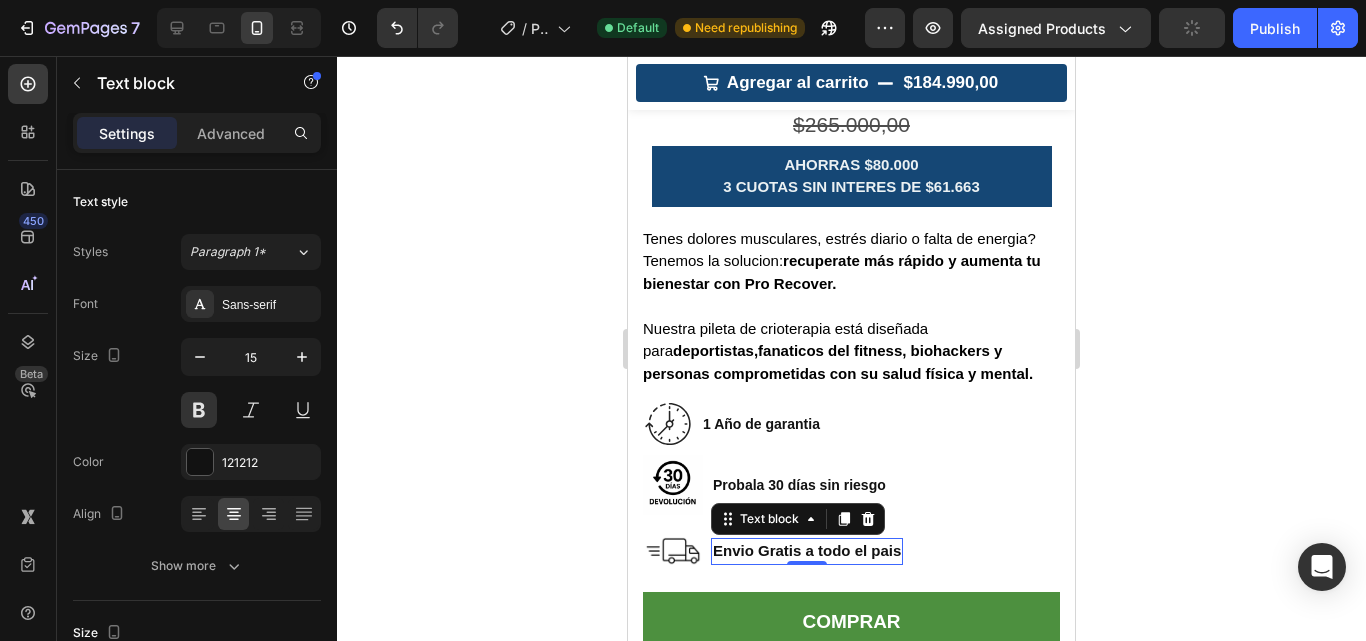 click on "Envio Gratis a todo el pais" at bounding box center [807, 551] 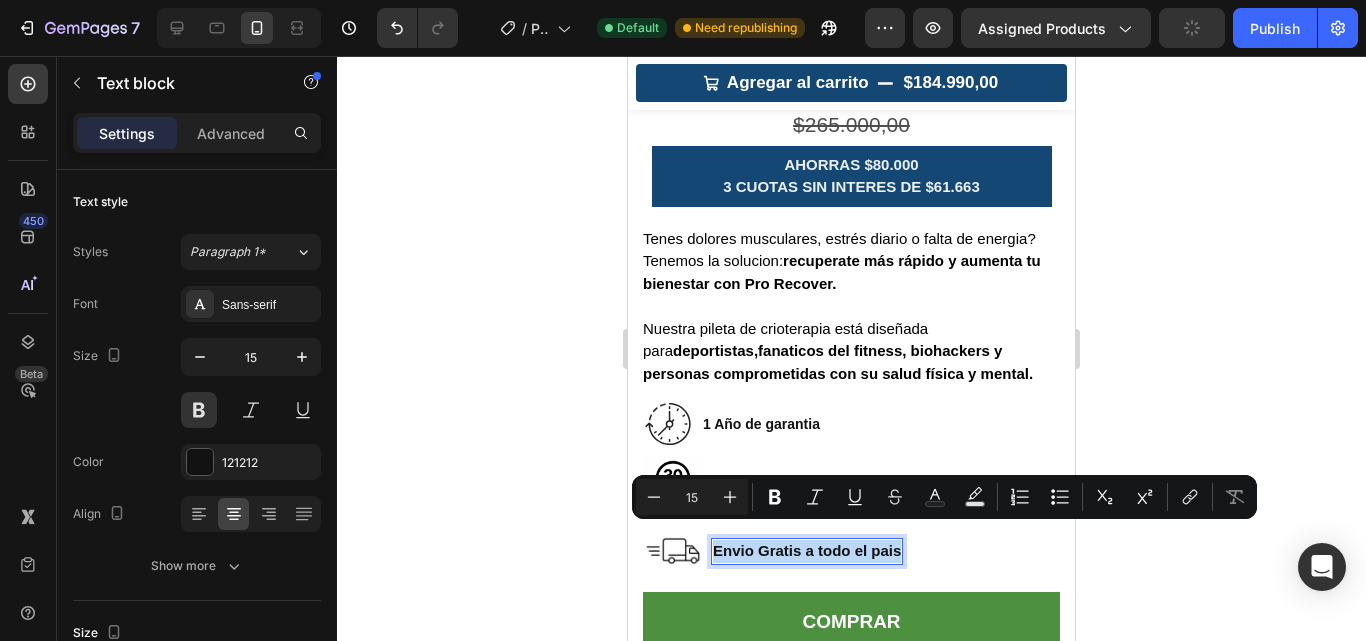 click on "Envio Gratis a todo el pais" at bounding box center [807, 551] 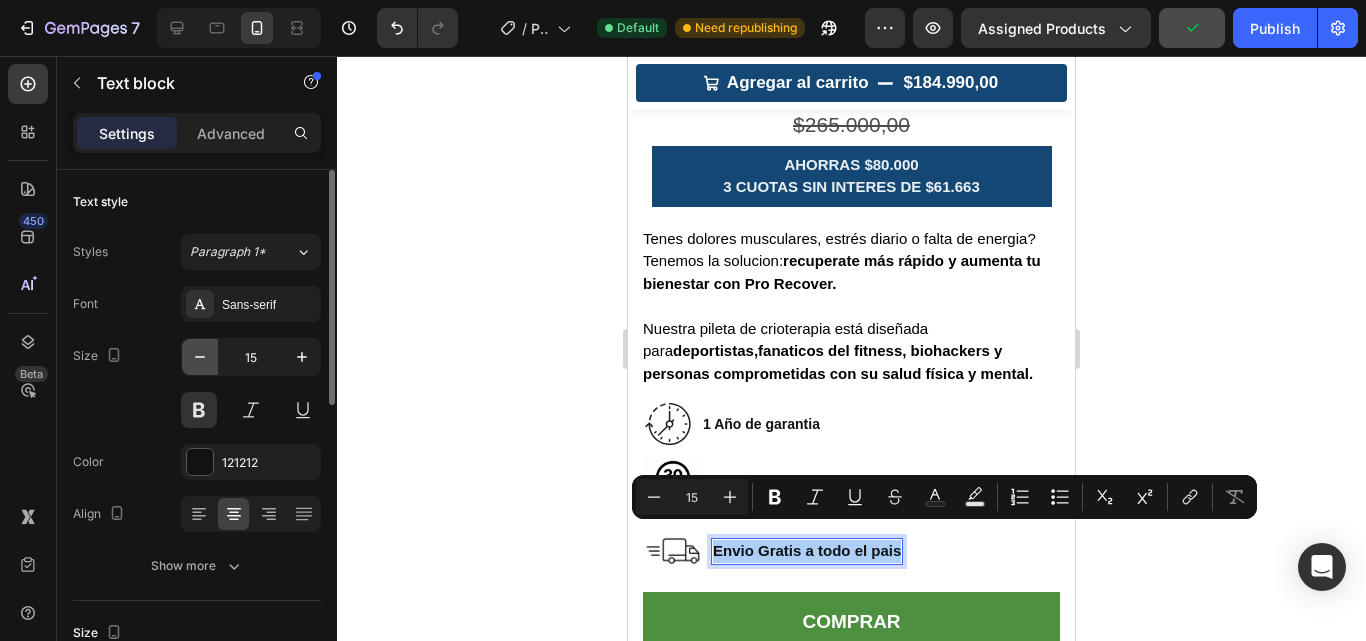 click 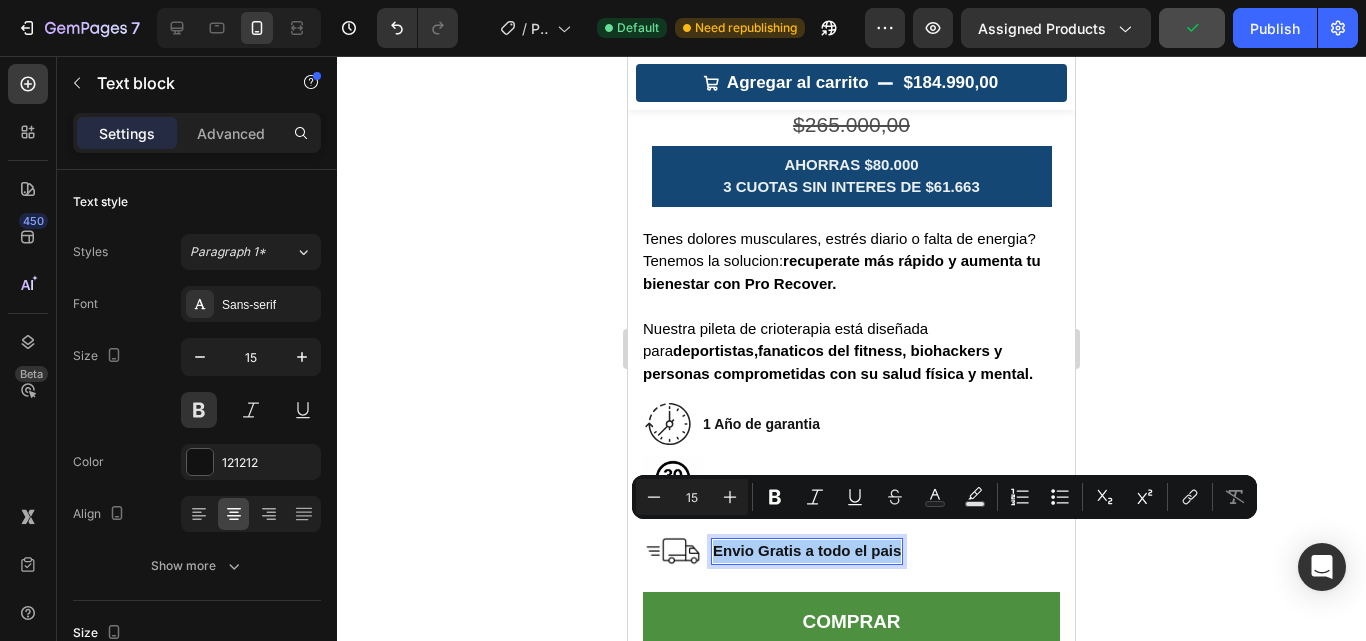 type on "14" 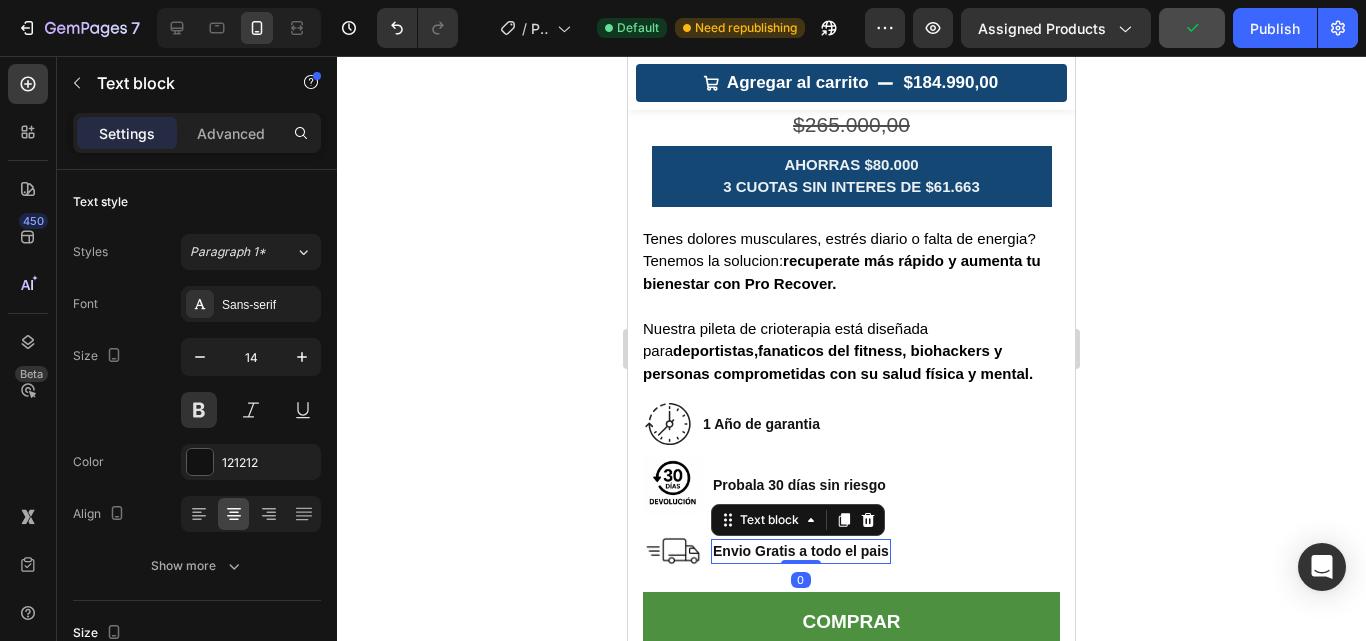 click 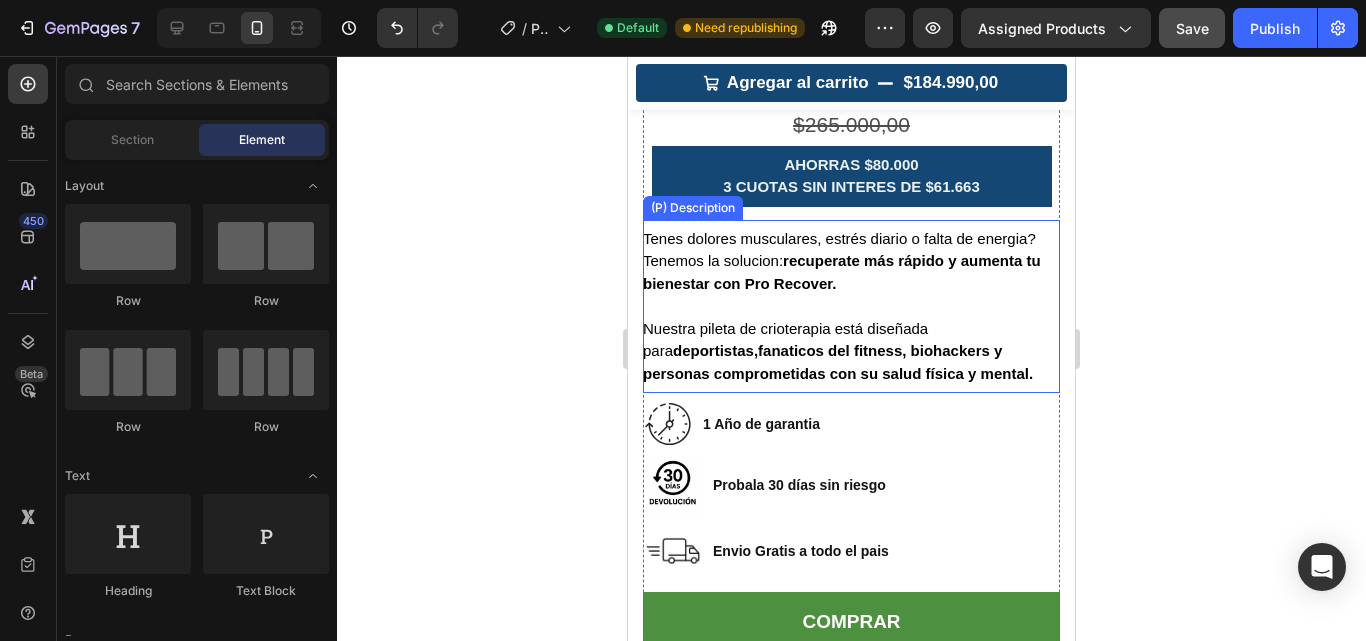 scroll, scrollTop: 827, scrollLeft: 0, axis: vertical 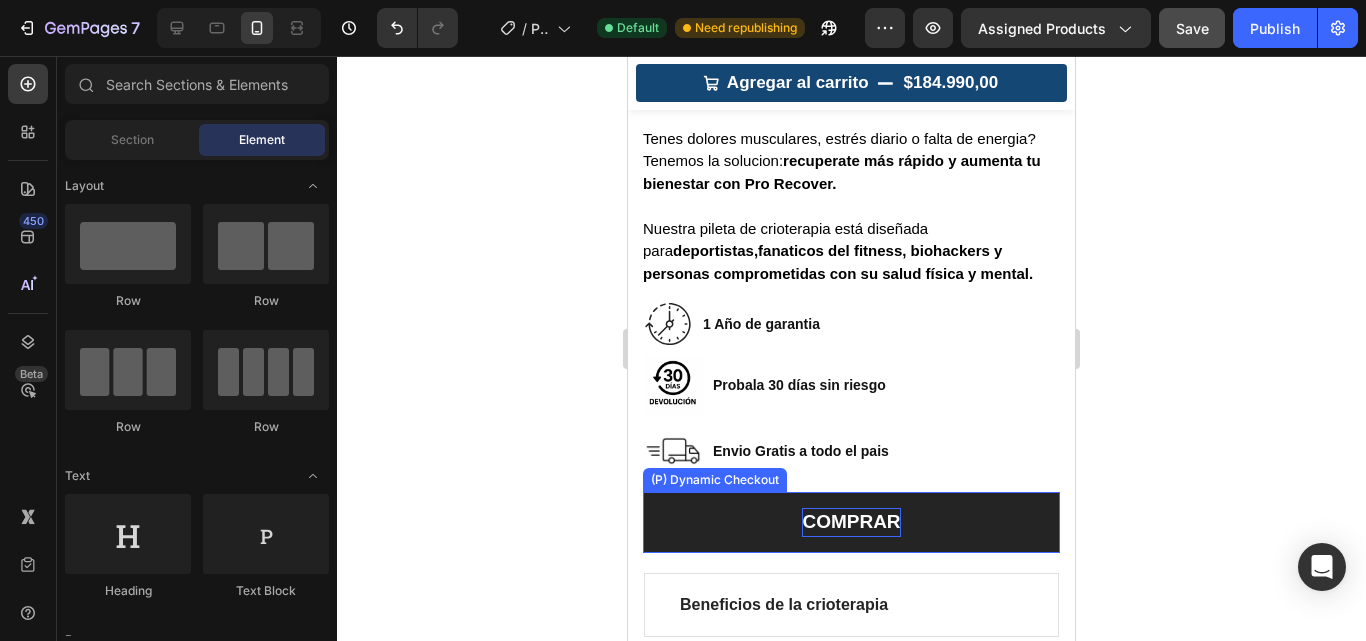 click on "COMPRAR" at bounding box center (851, 522) 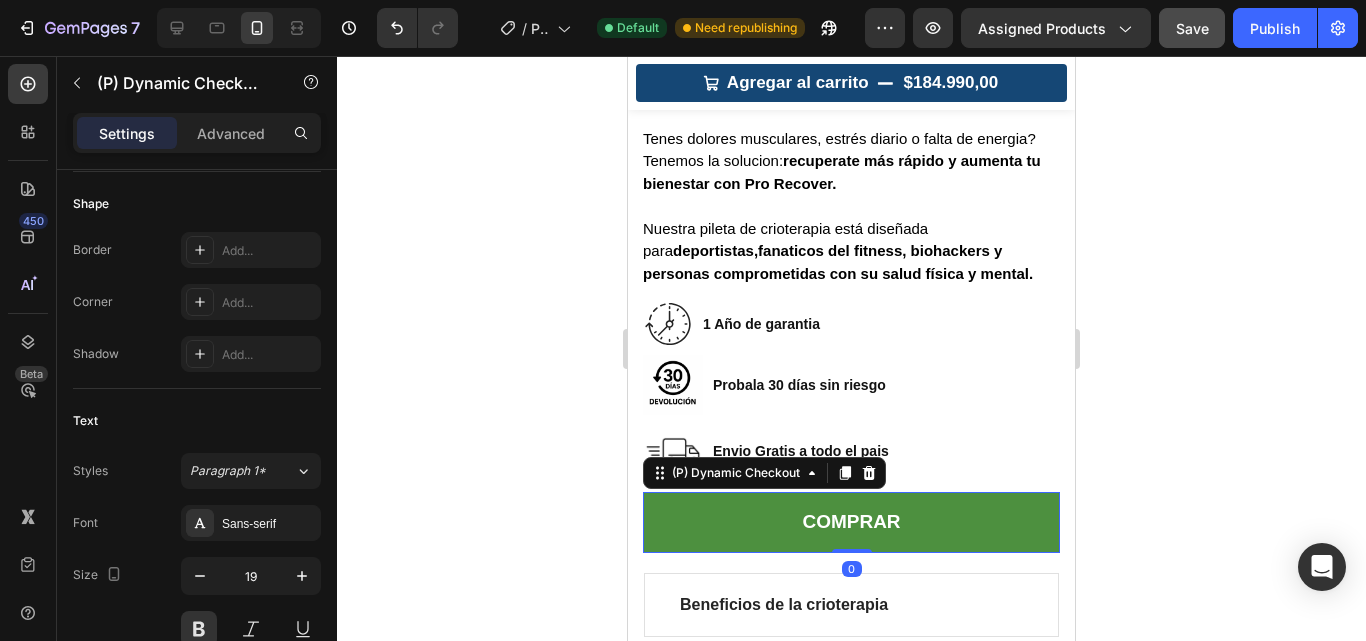 scroll, scrollTop: 988, scrollLeft: 0, axis: vertical 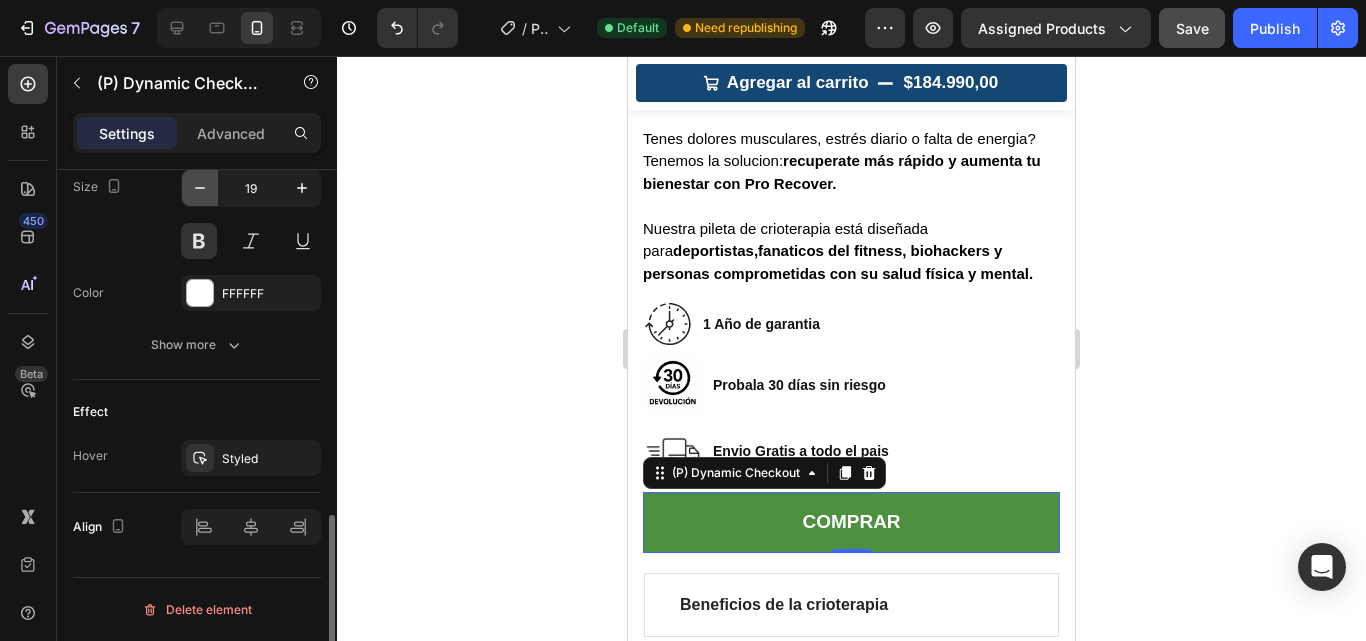 click at bounding box center (200, 188) 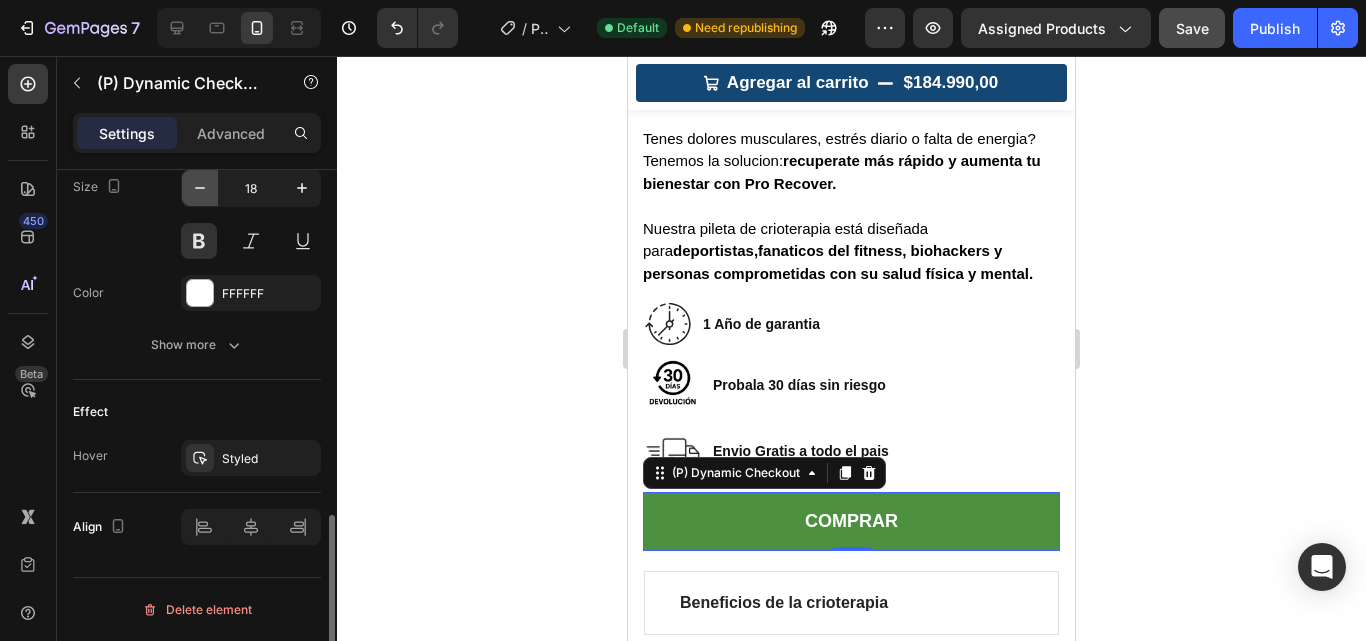 click at bounding box center [200, 188] 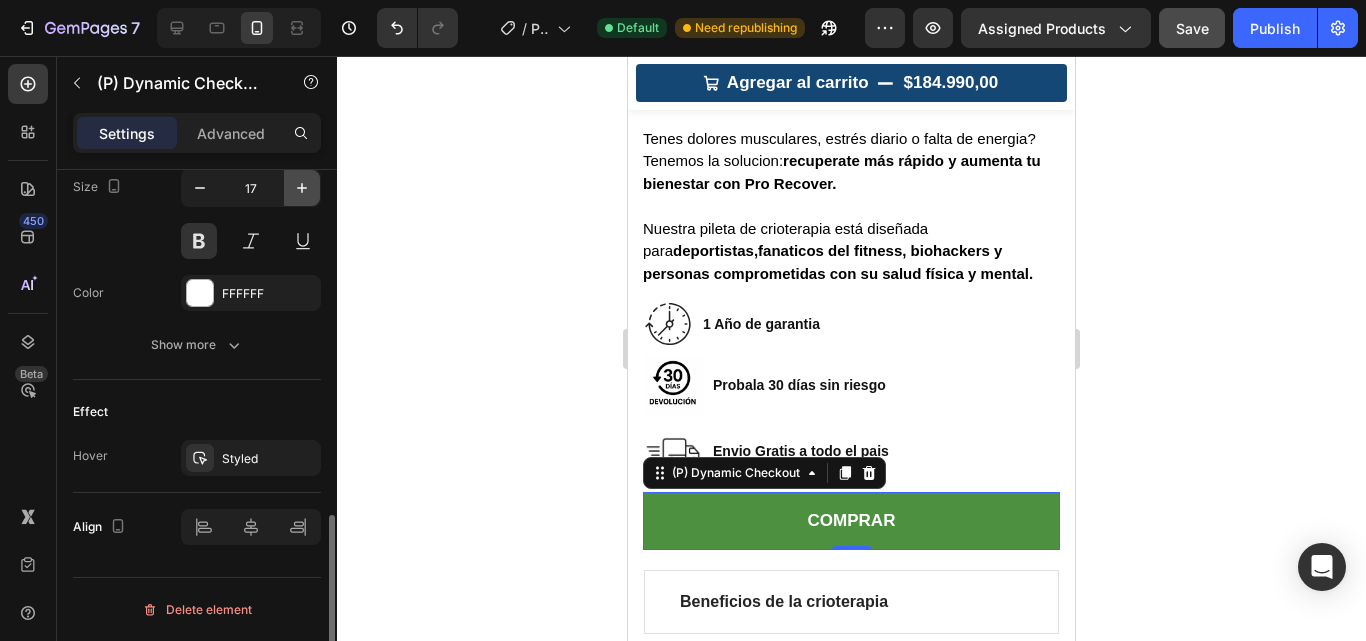 click 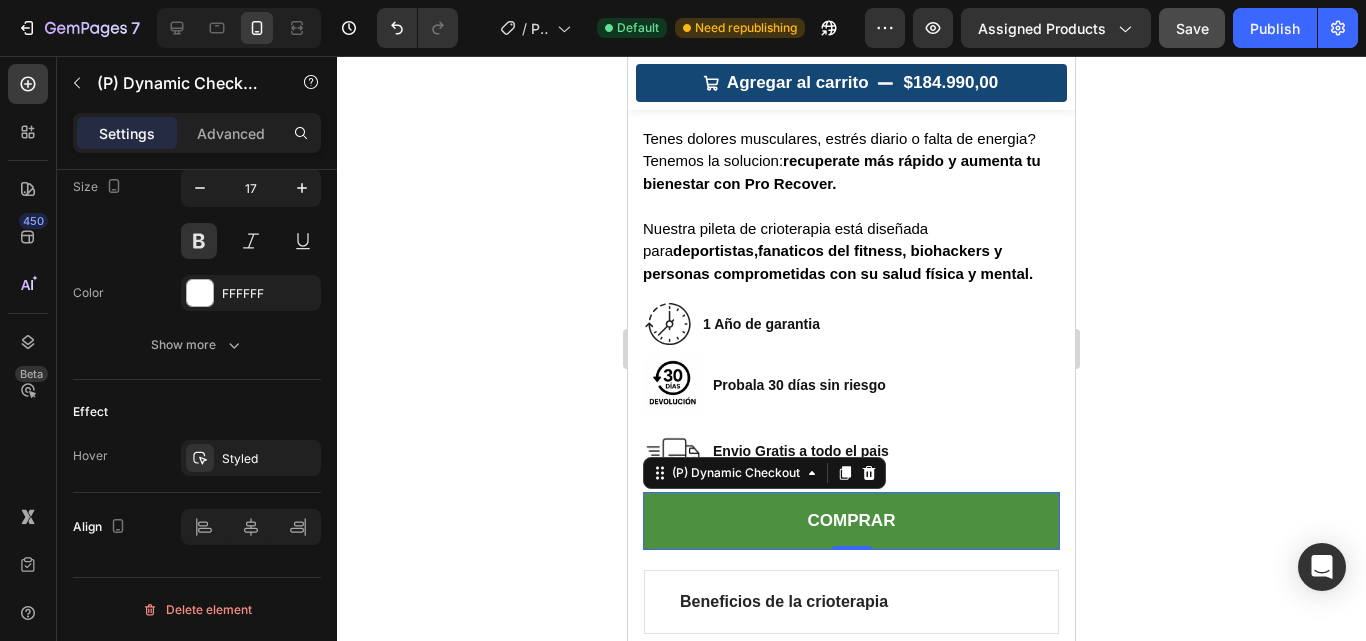 type on "18" 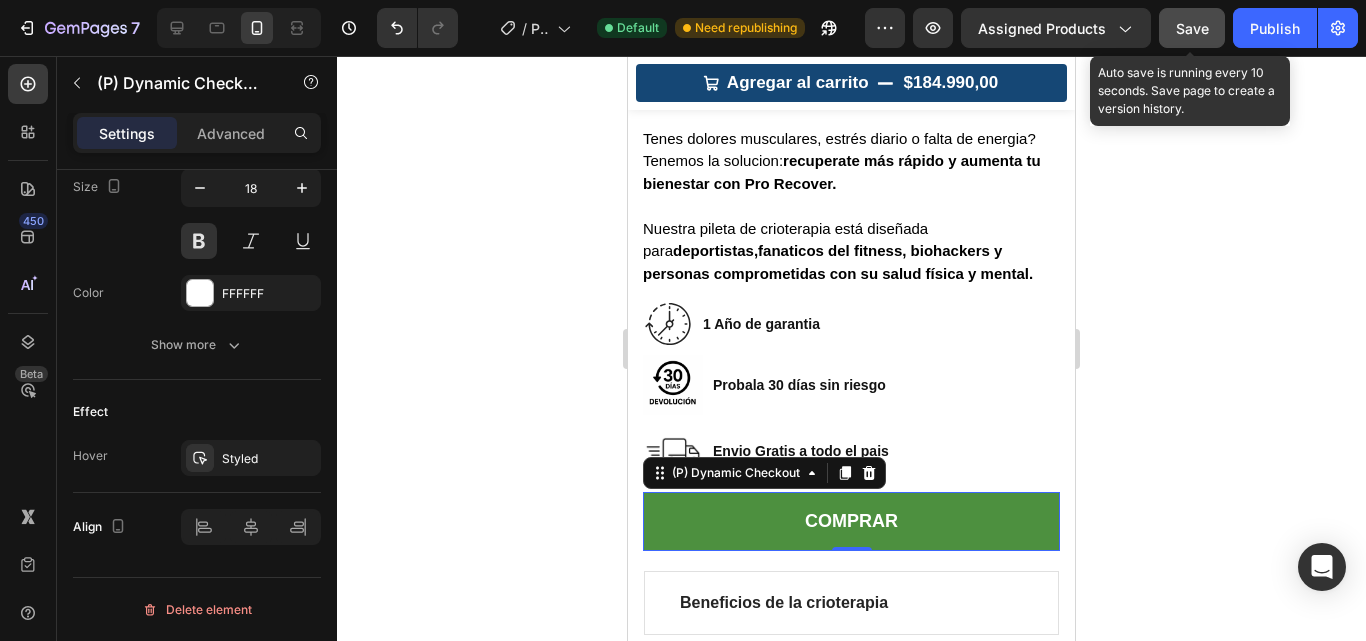 click on "Save" at bounding box center [1192, 28] 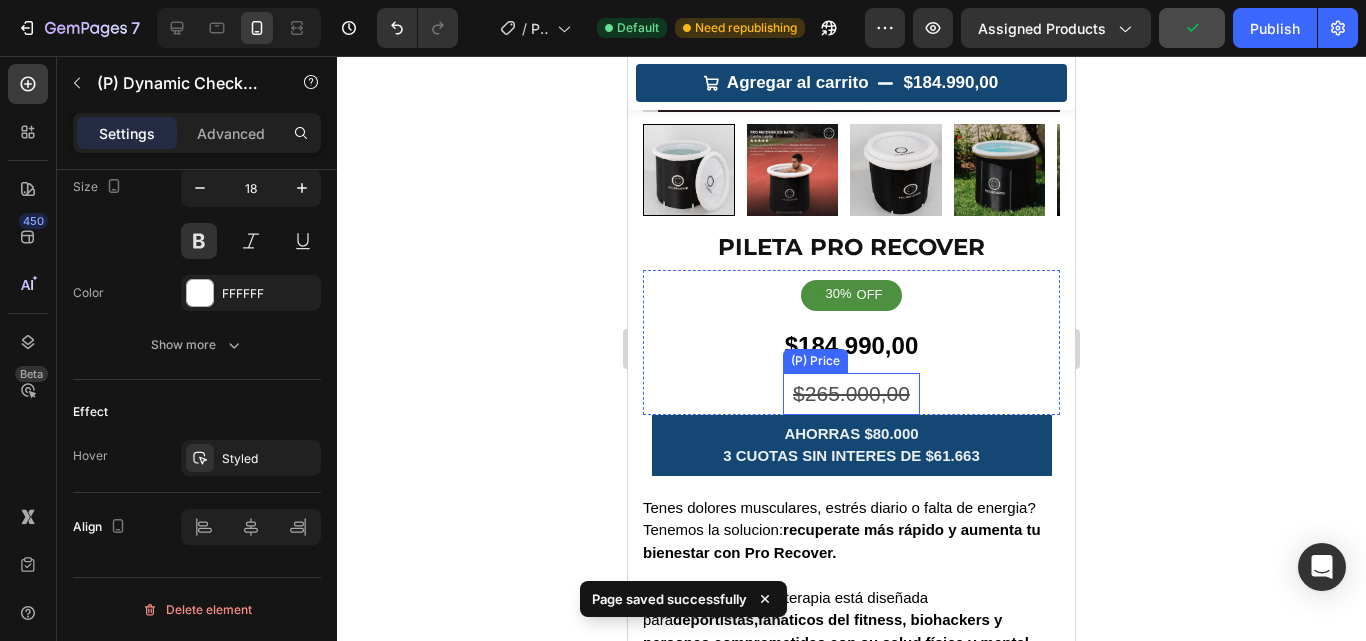 scroll, scrollTop: 427, scrollLeft: 0, axis: vertical 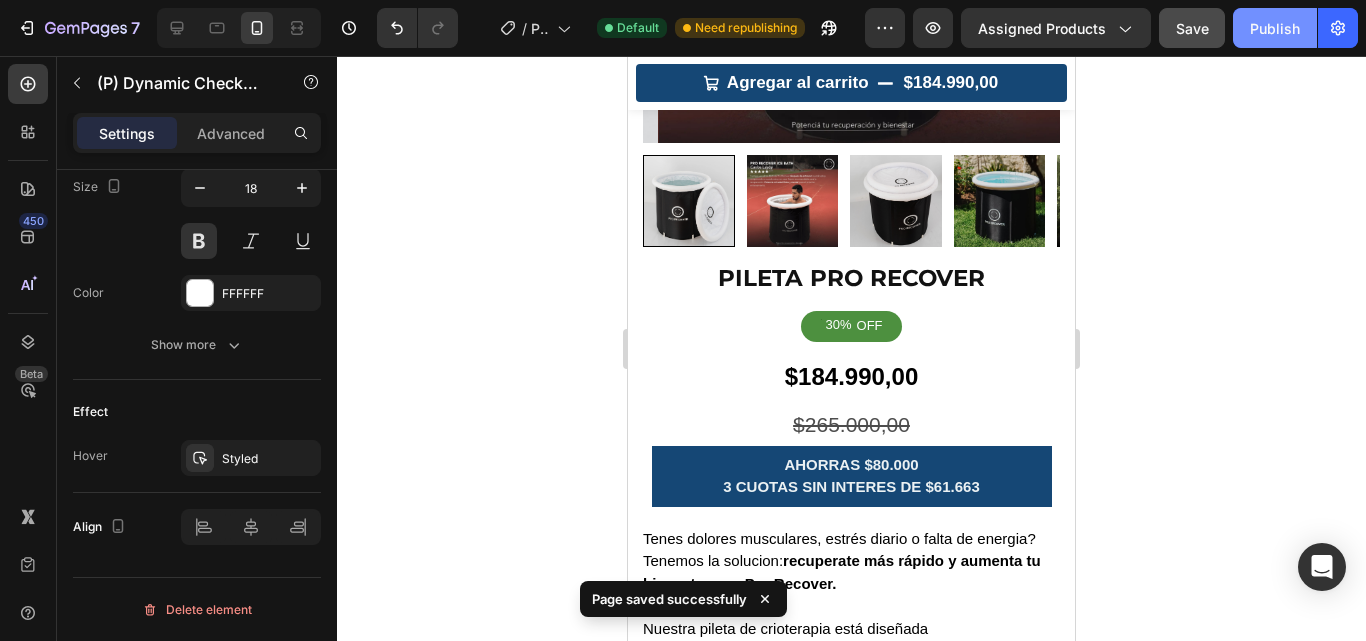 click on "Publish" 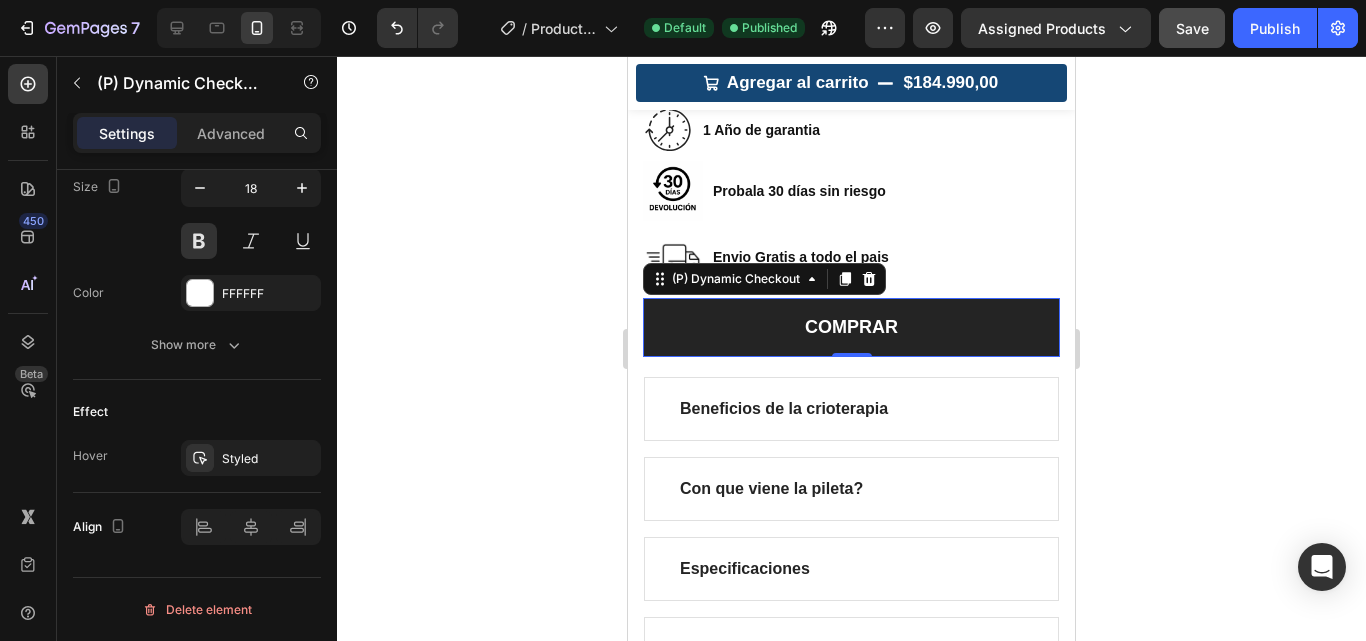 scroll, scrollTop: 1127, scrollLeft: 0, axis: vertical 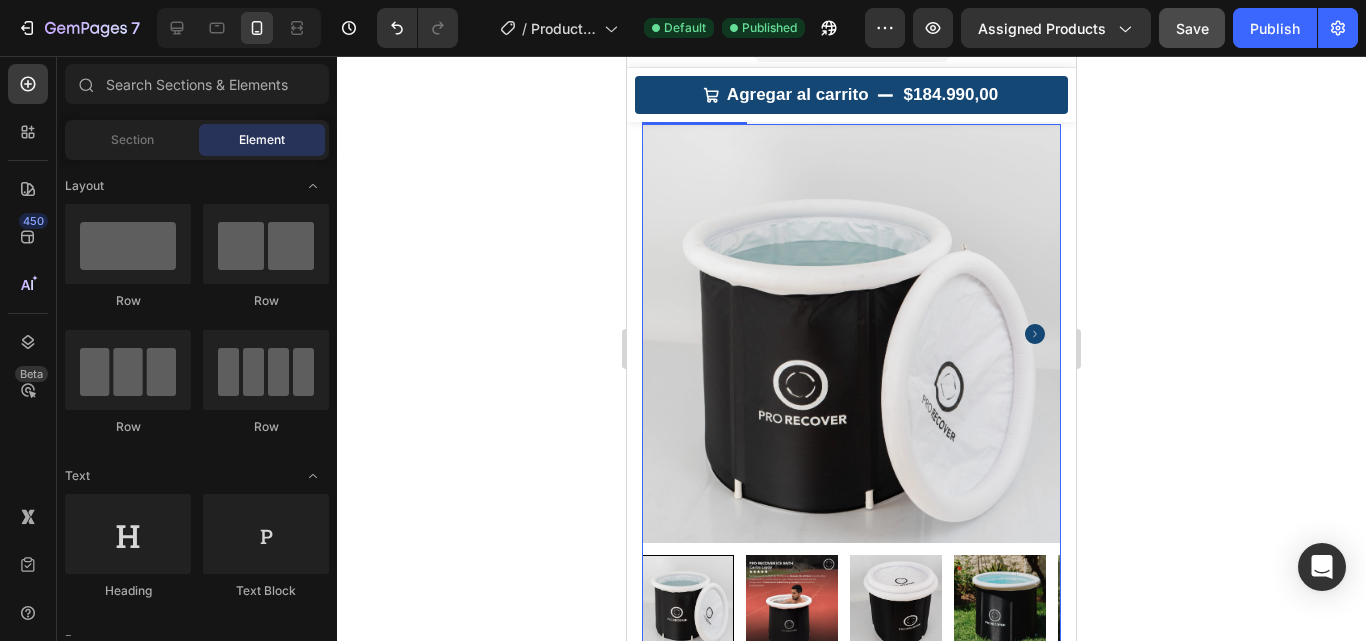 click 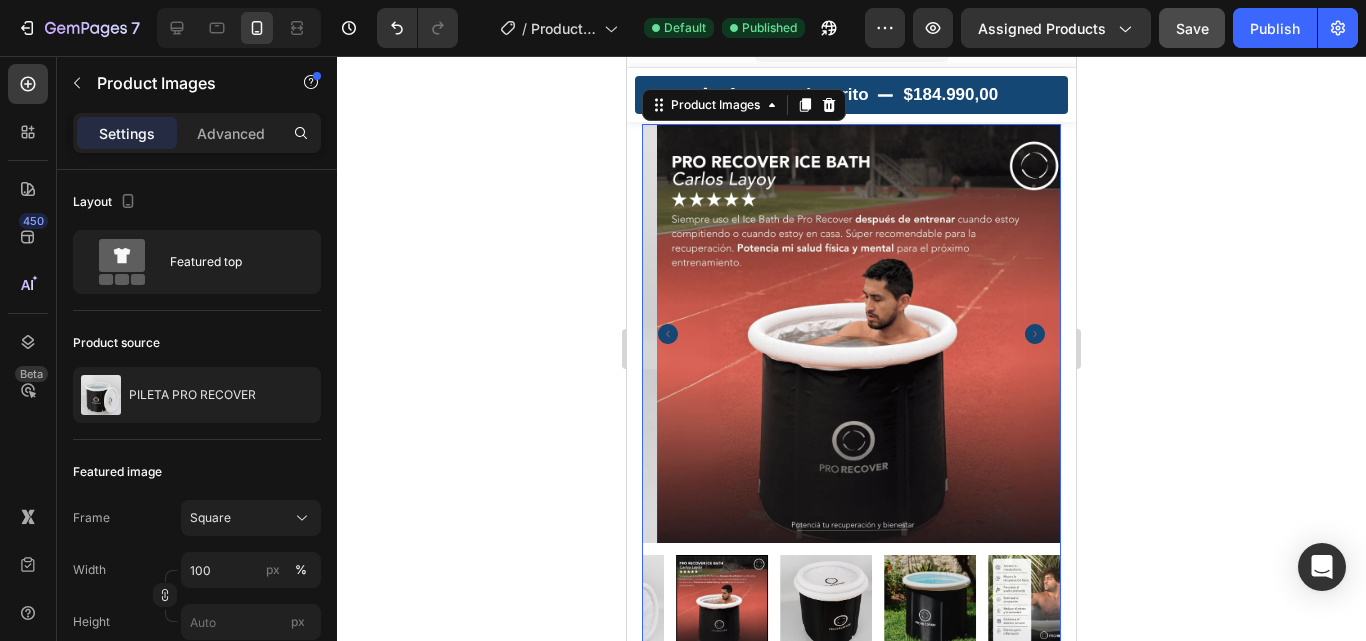 click 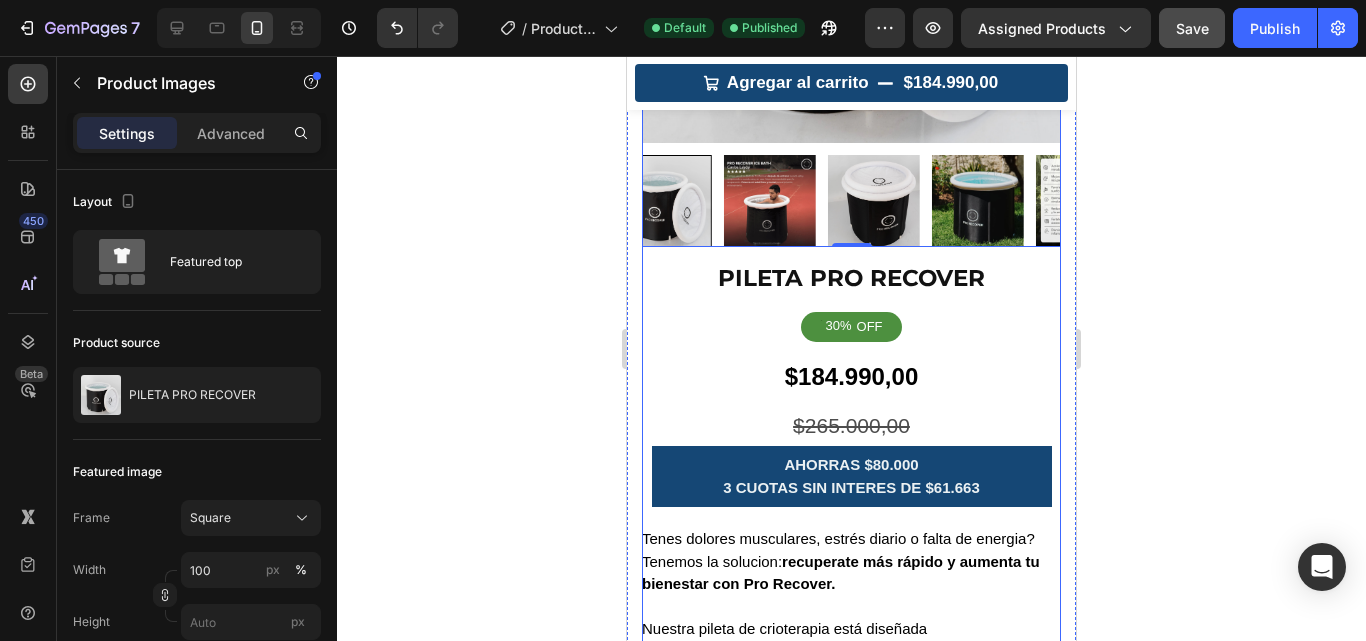 scroll, scrollTop: 829, scrollLeft: 0, axis: vertical 